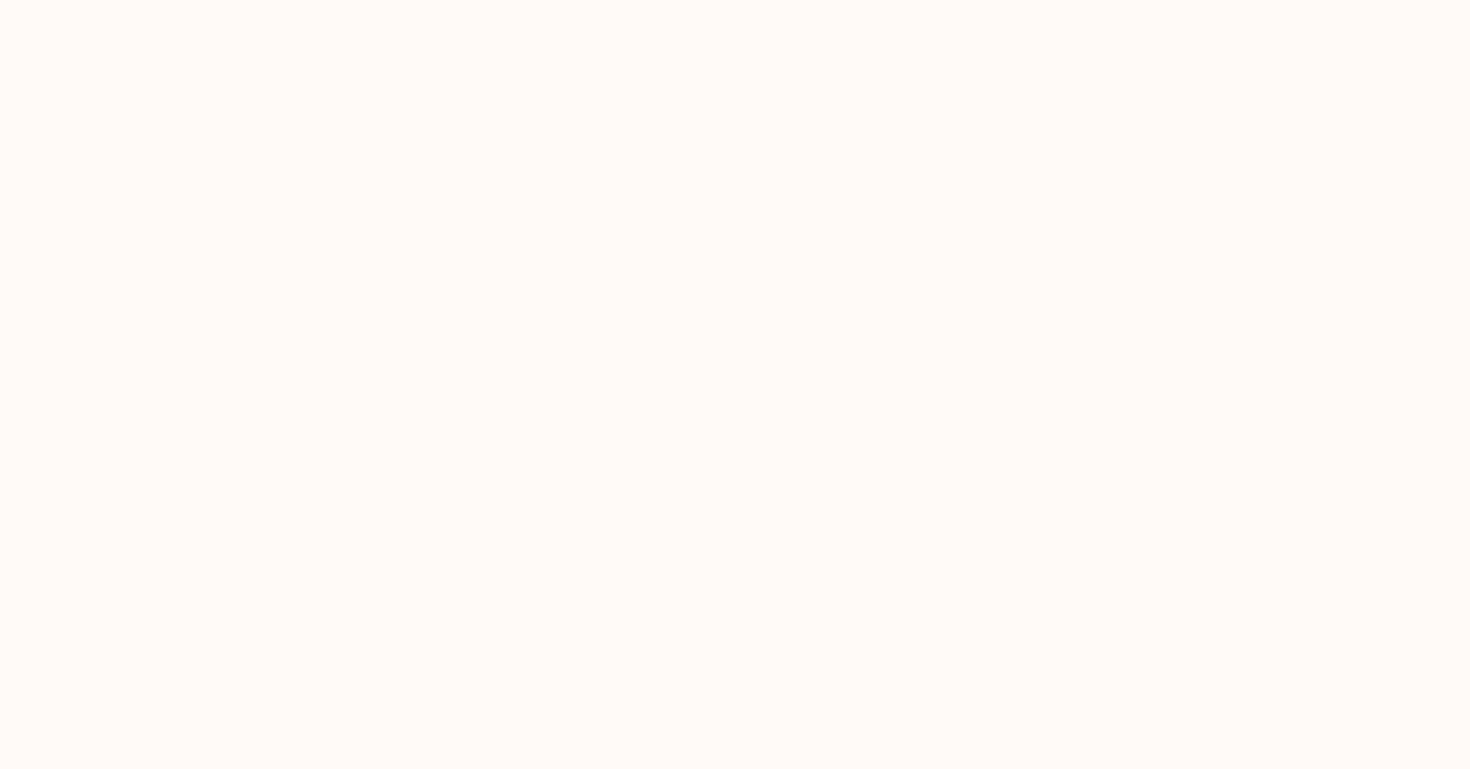 scroll, scrollTop: 0, scrollLeft: 0, axis: both 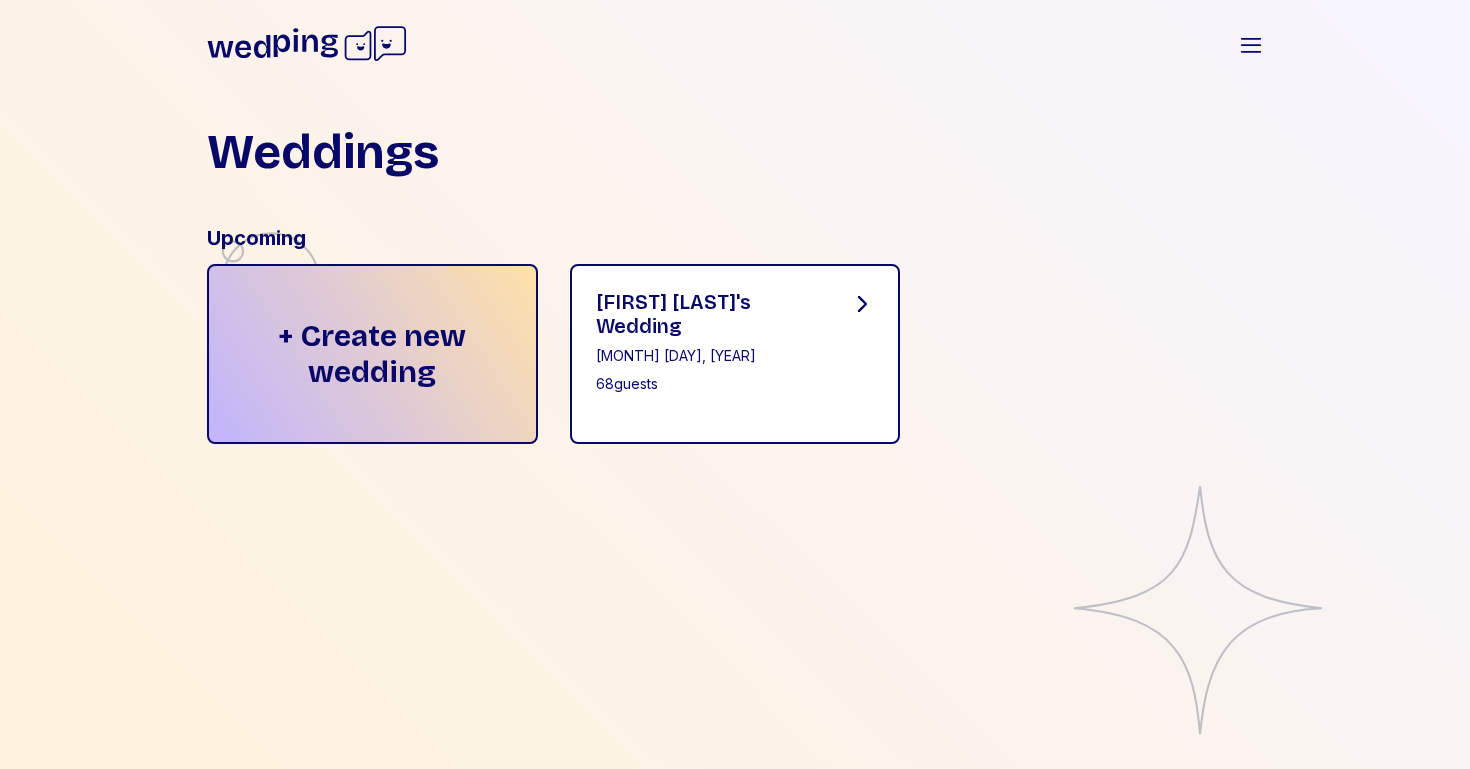 click on "[FIRST] [LAST]'s Wedding" at bounding box center [707, 314] 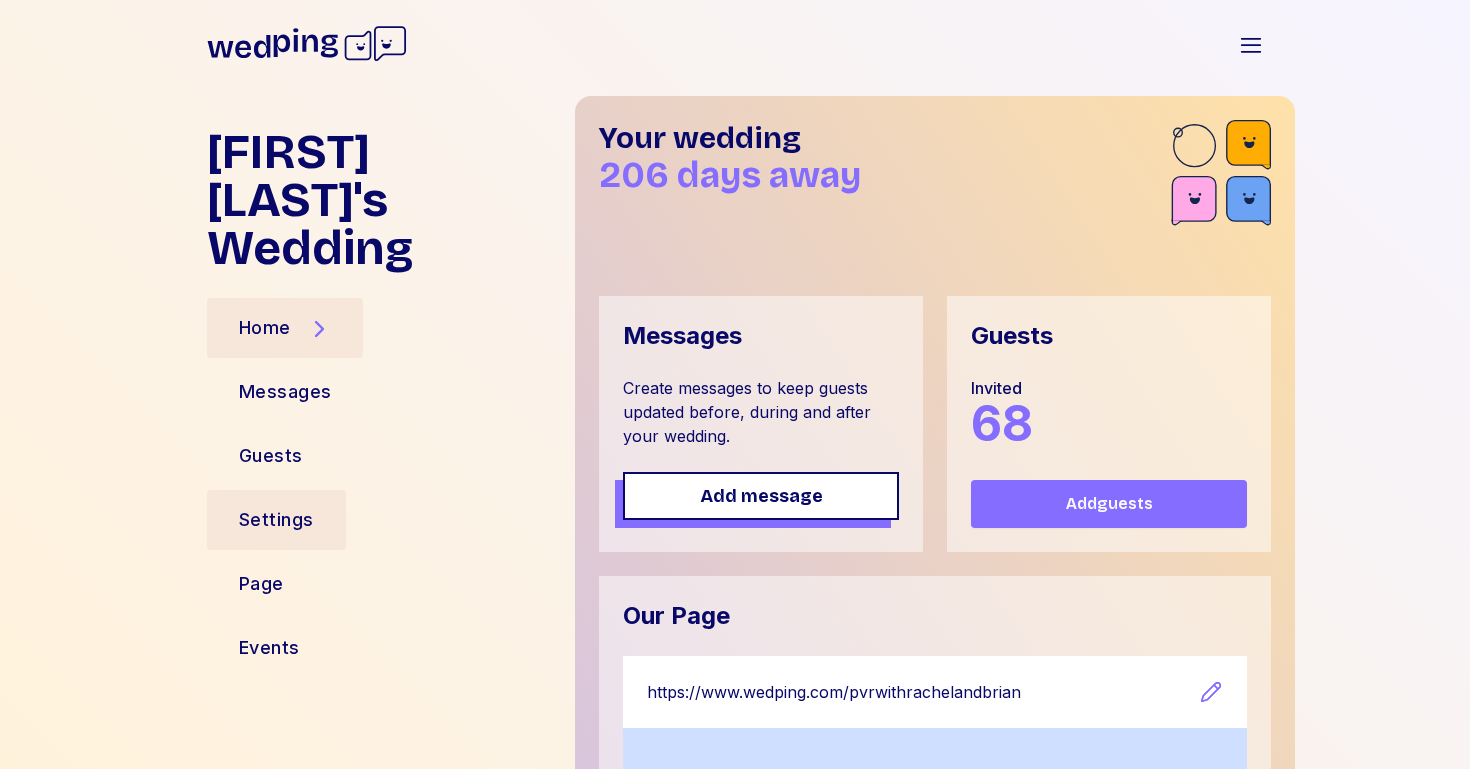 click on "Settings" at bounding box center [276, 520] 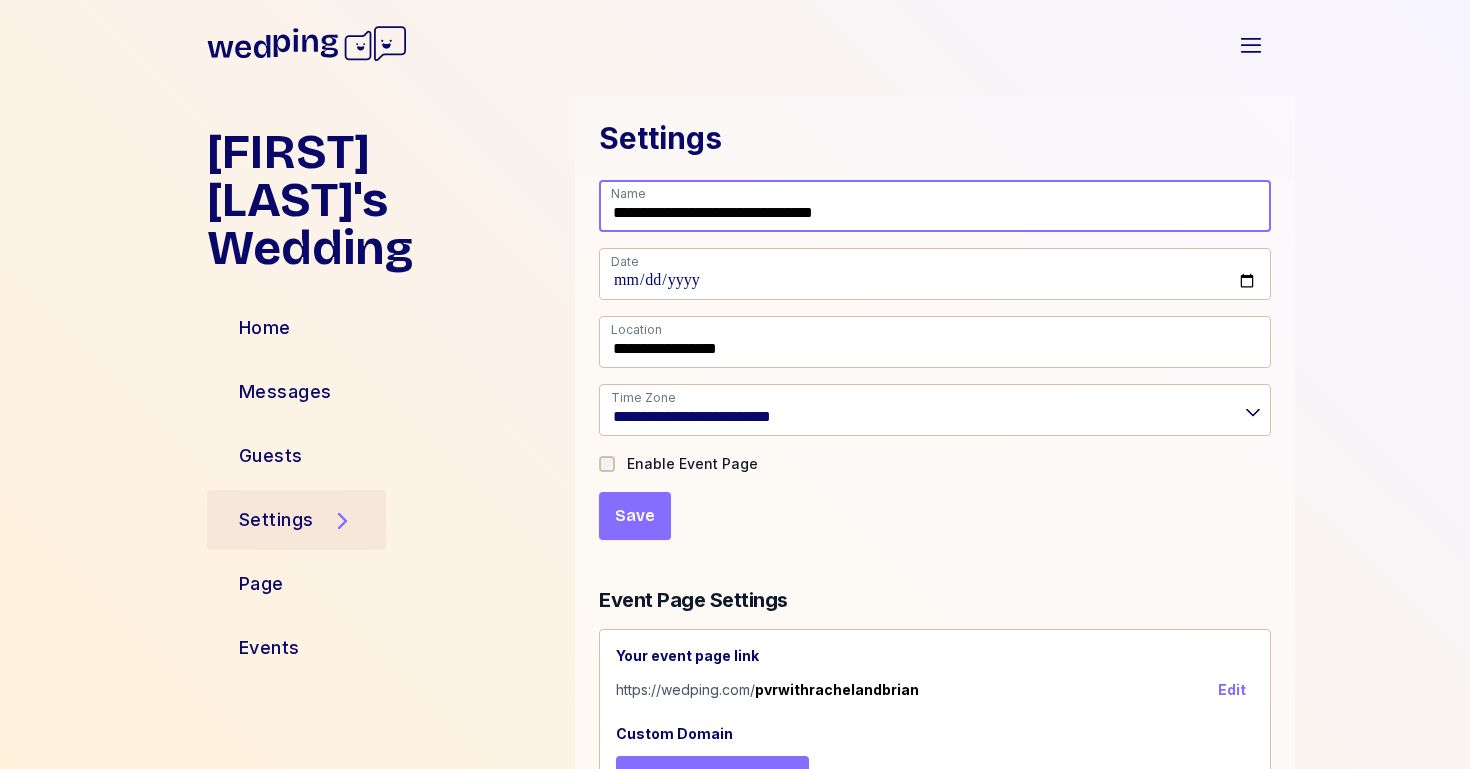 click on "**********" at bounding box center [935, 206] 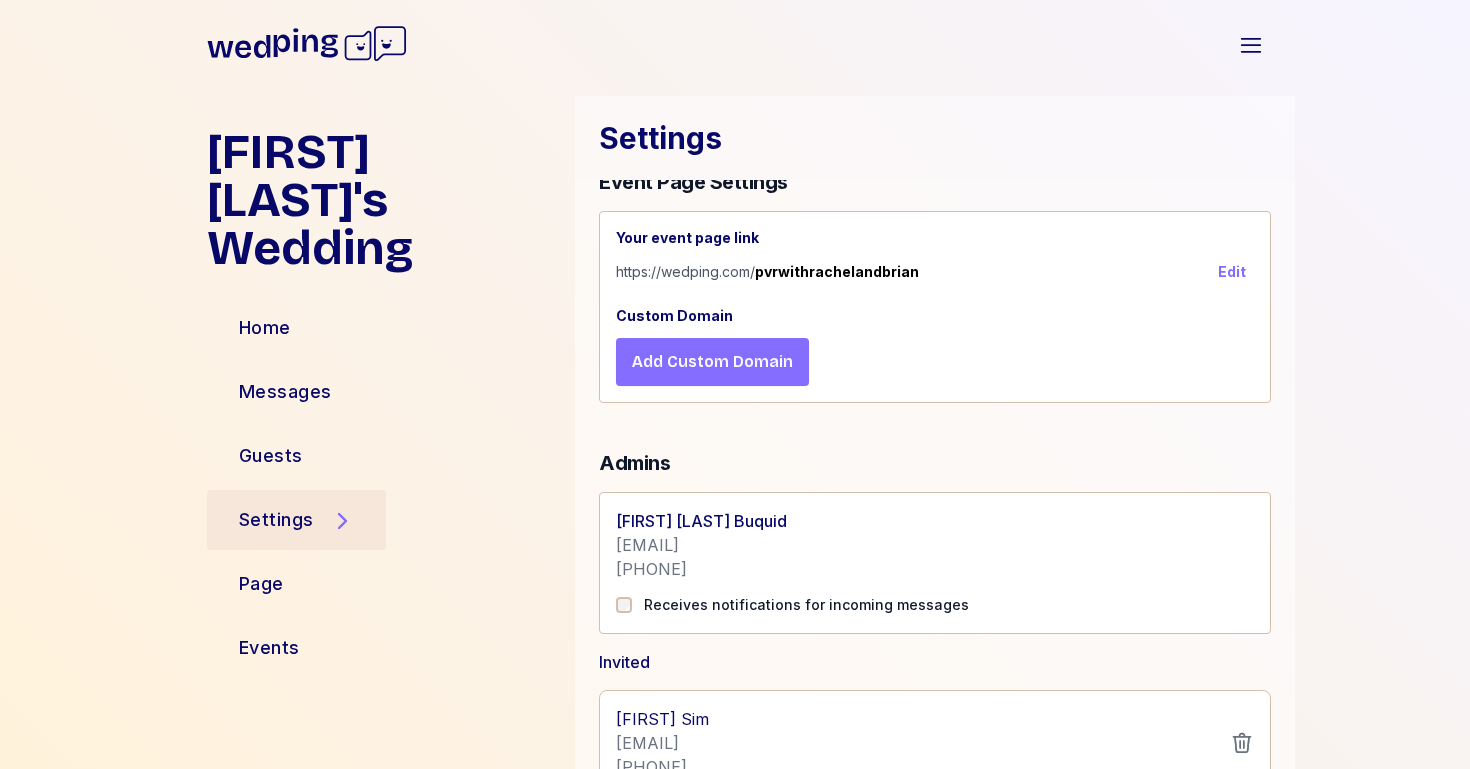 scroll, scrollTop: 422, scrollLeft: 0, axis: vertical 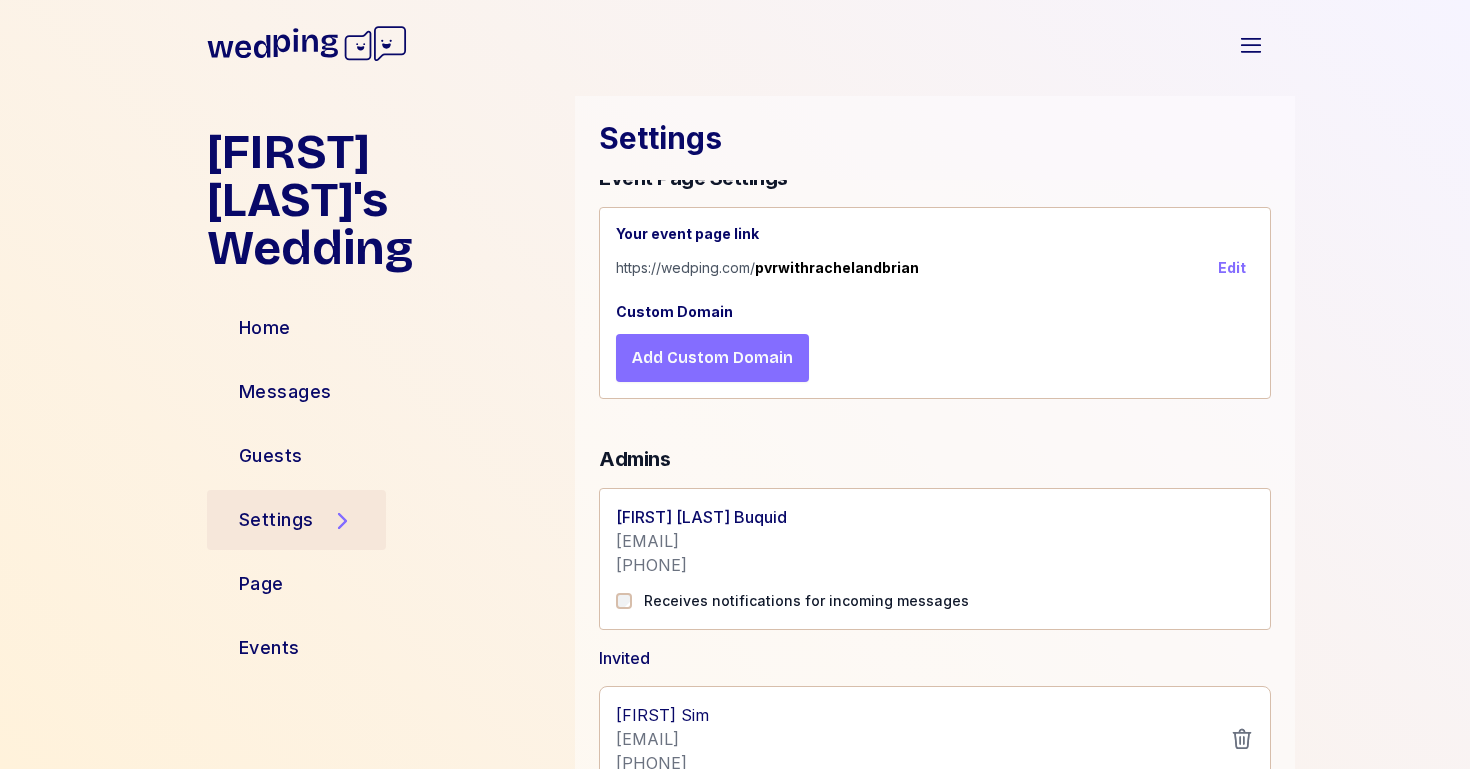 type on "**********" 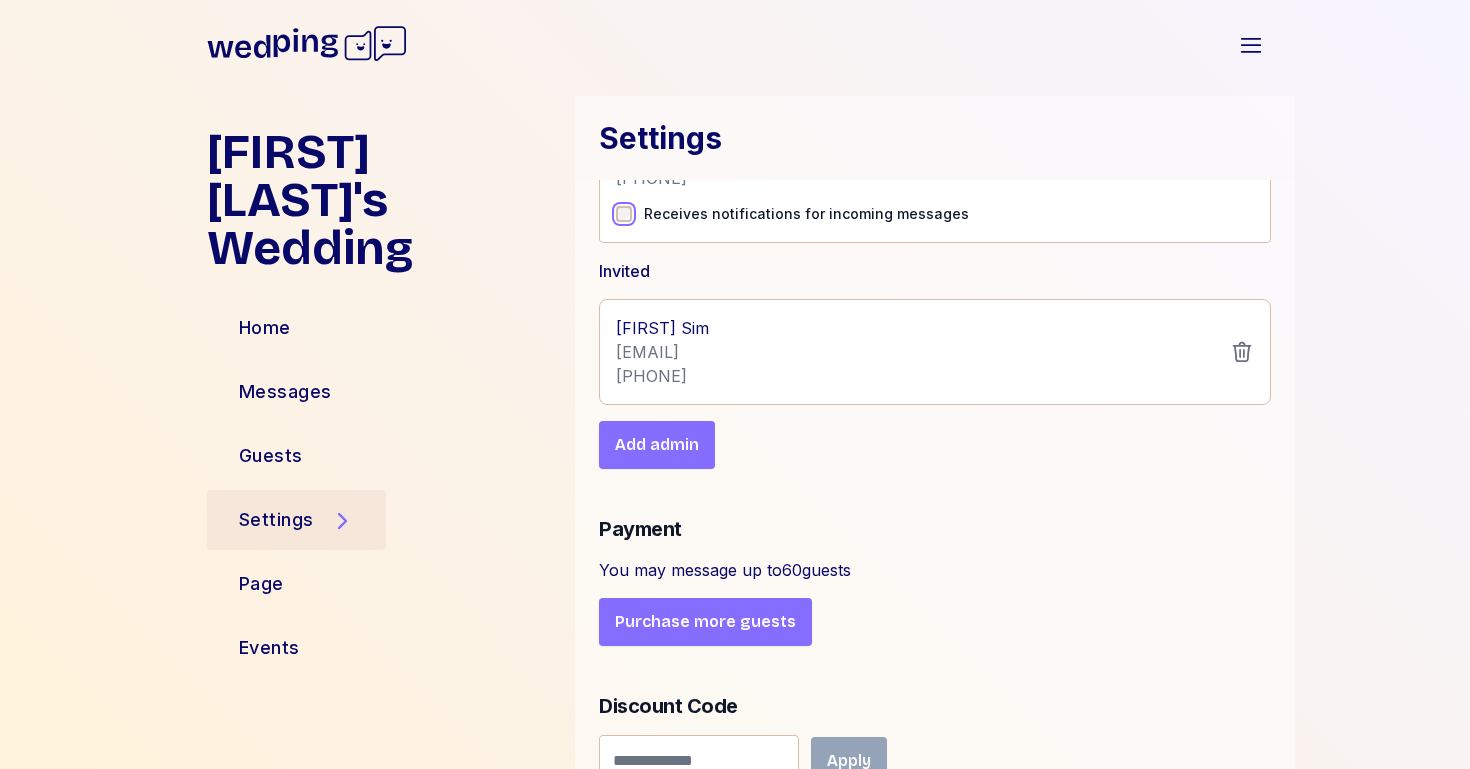 scroll, scrollTop: 812, scrollLeft: 0, axis: vertical 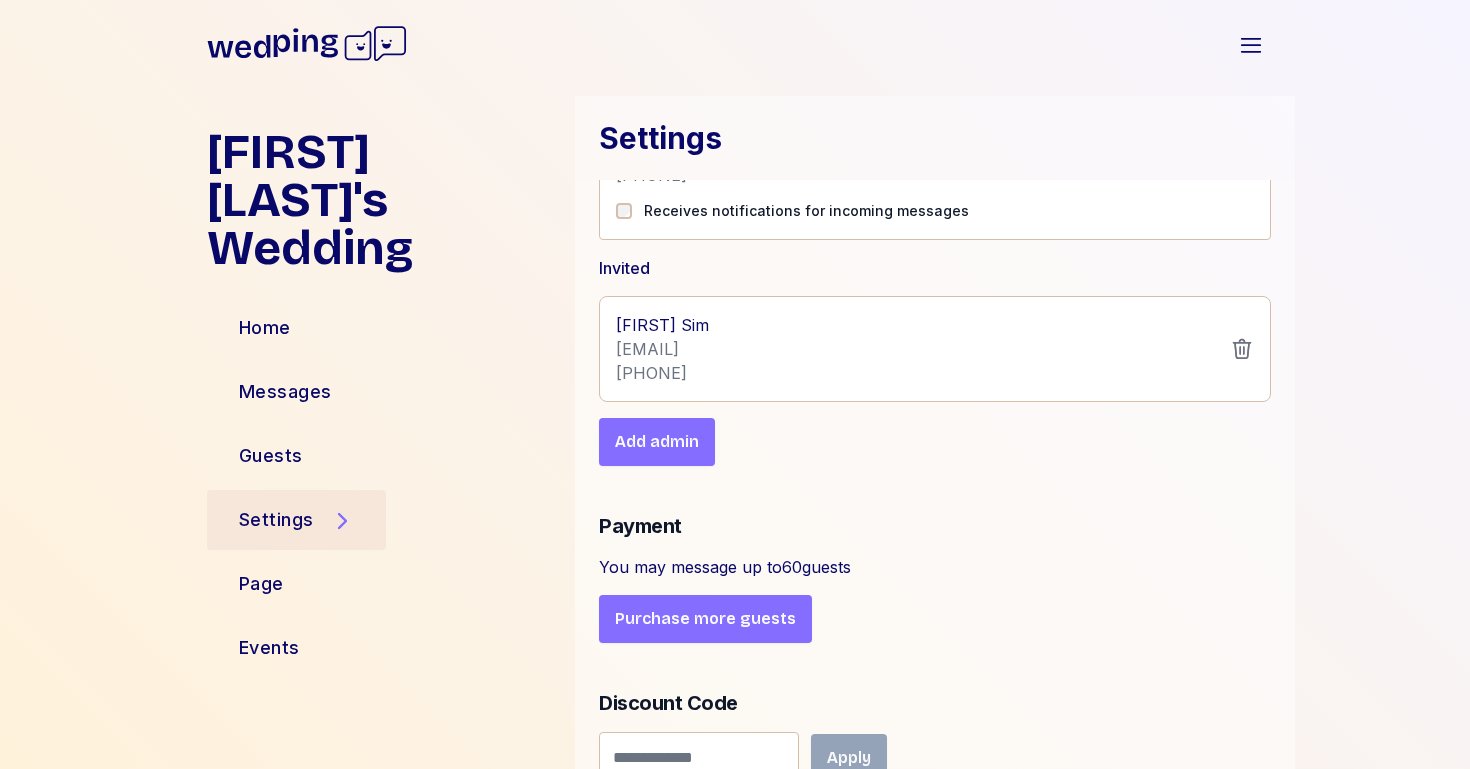 click on "Add admin" at bounding box center [657, 442] 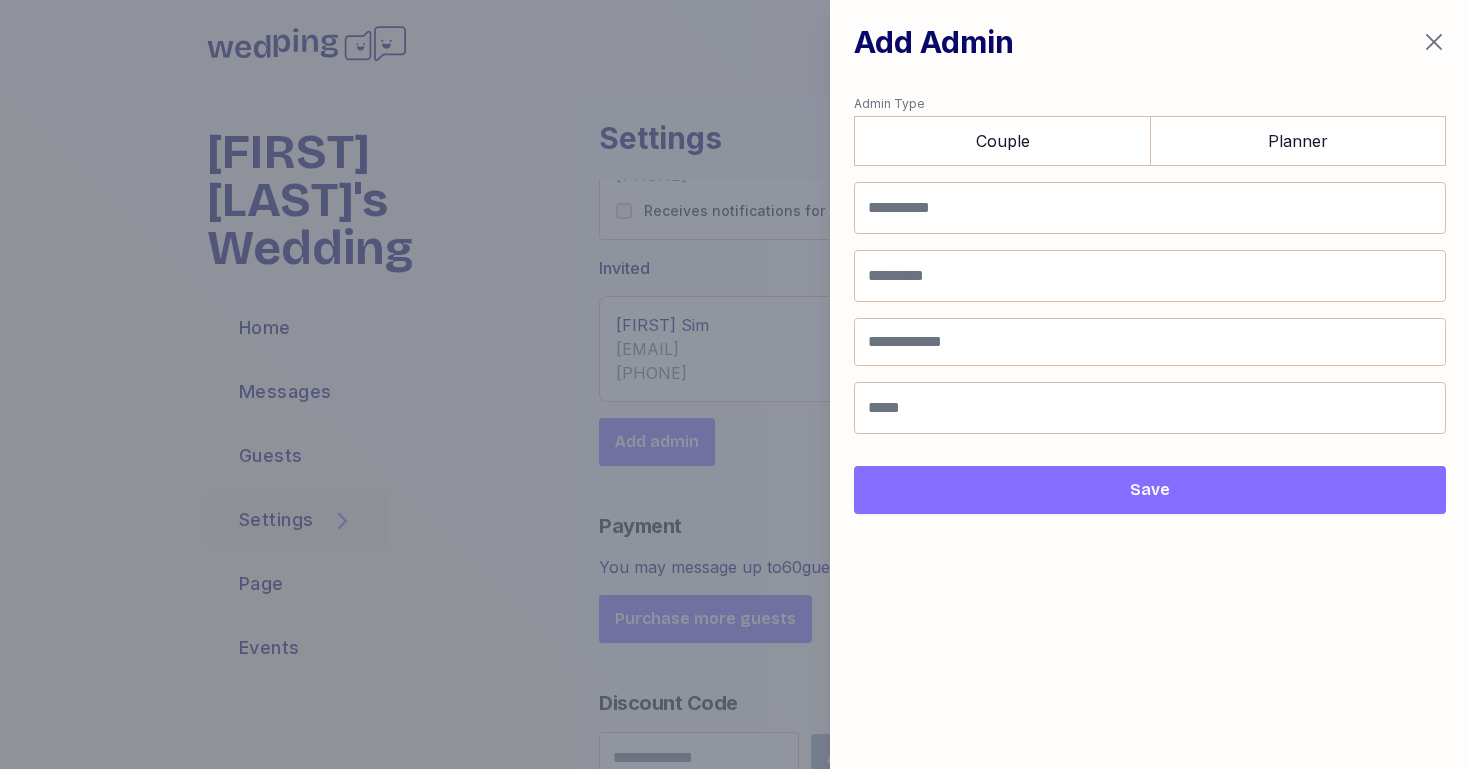 click 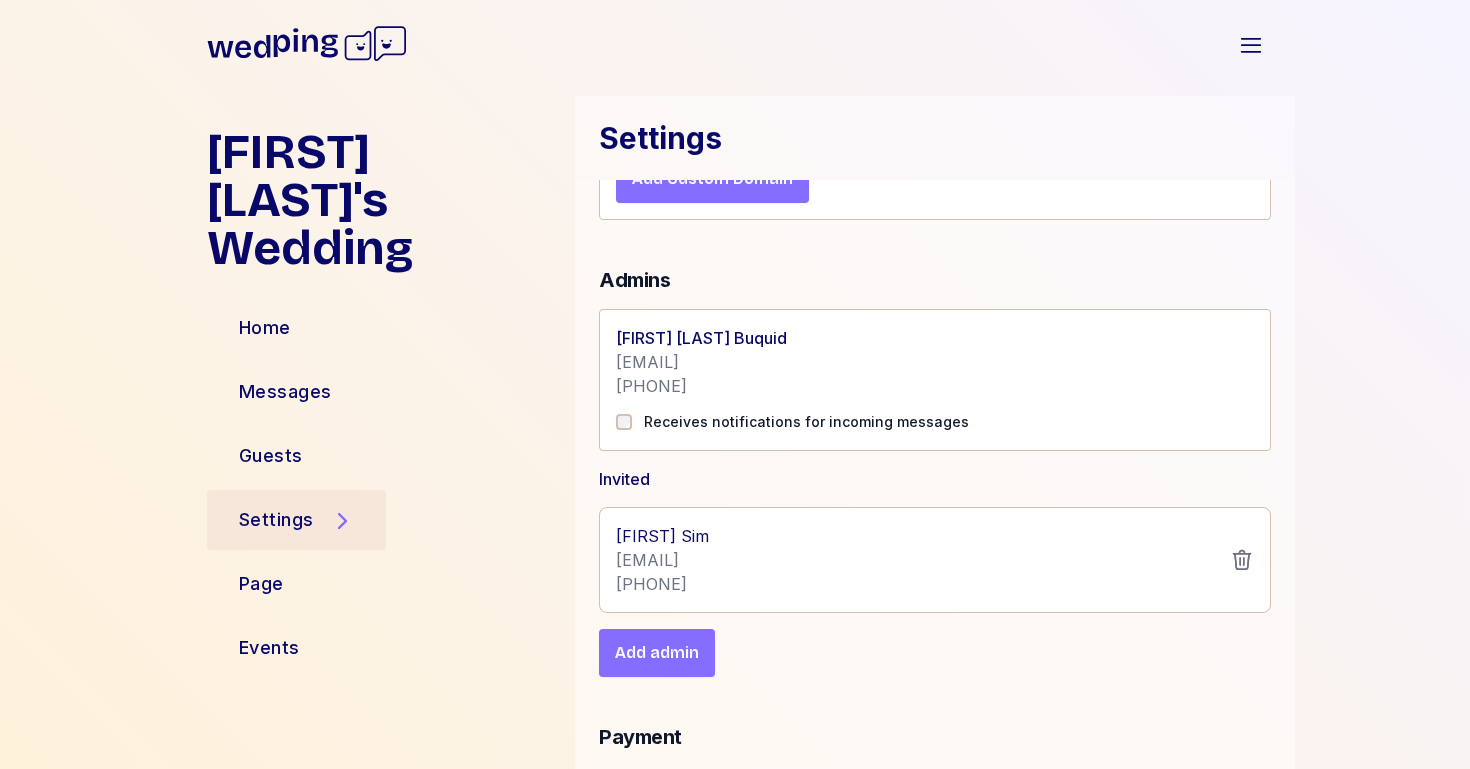 scroll, scrollTop: 600, scrollLeft: 0, axis: vertical 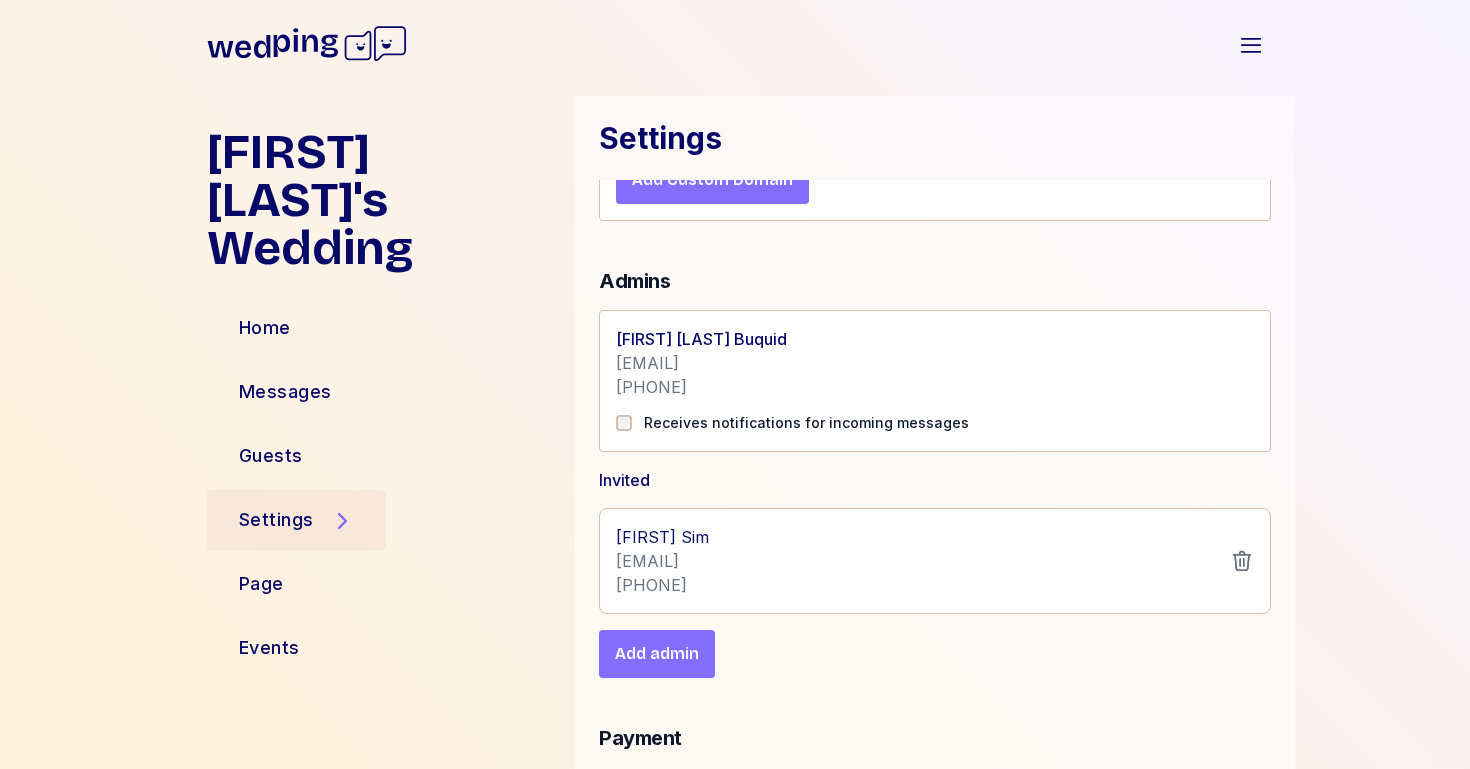 click on "[FIRST] [LAST]   [LAST]" at bounding box center [701, 339] 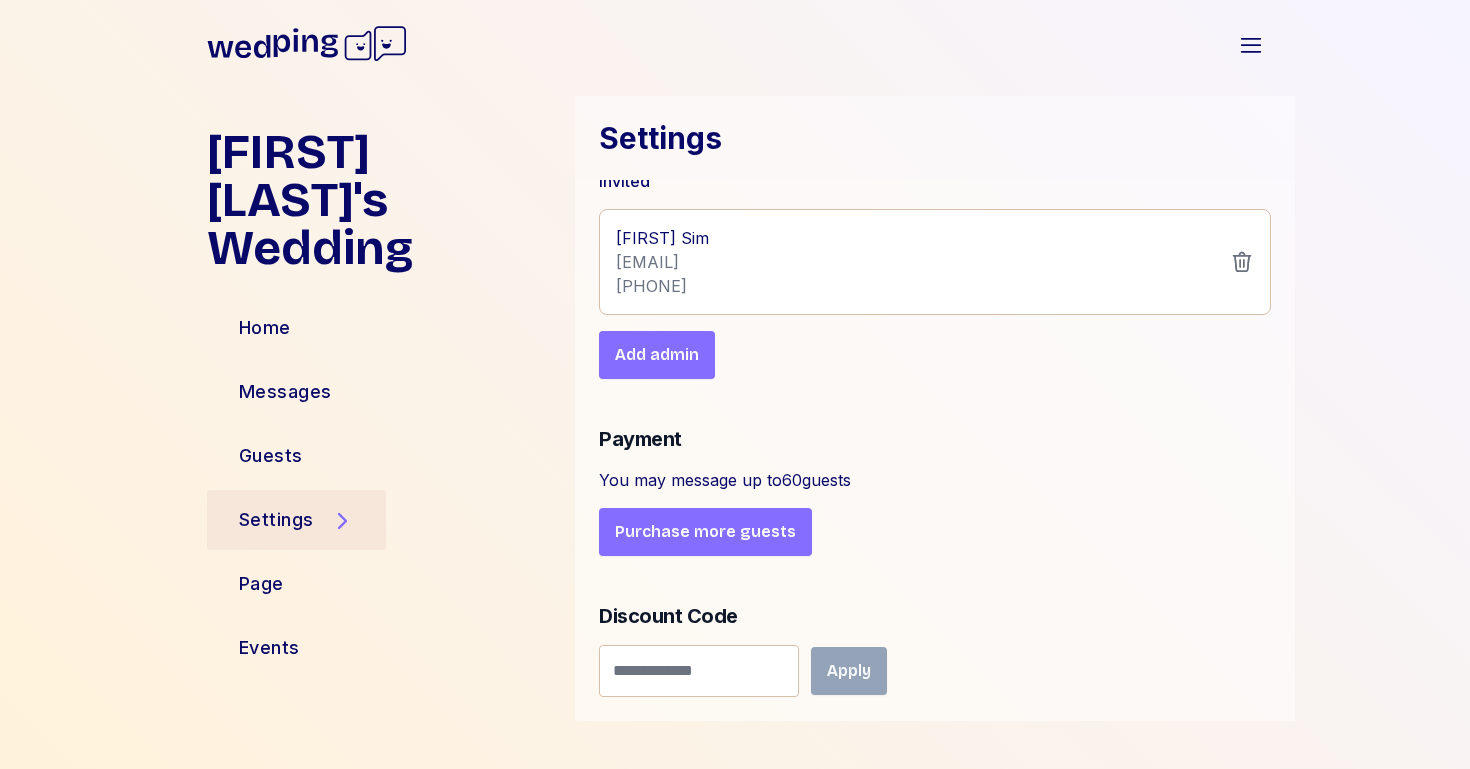 scroll, scrollTop: 0, scrollLeft: 0, axis: both 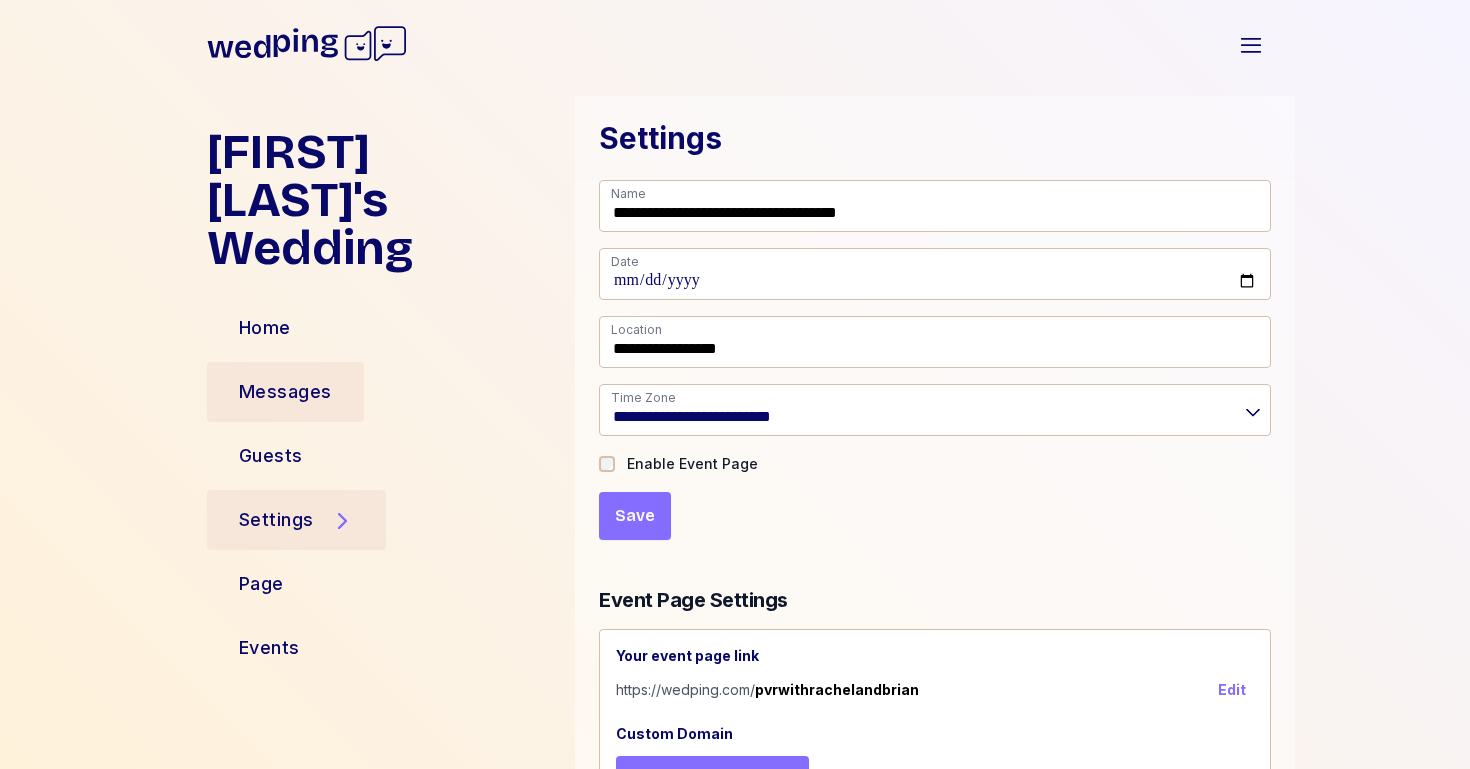 click on "Messages" at bounding box center [285, 392] 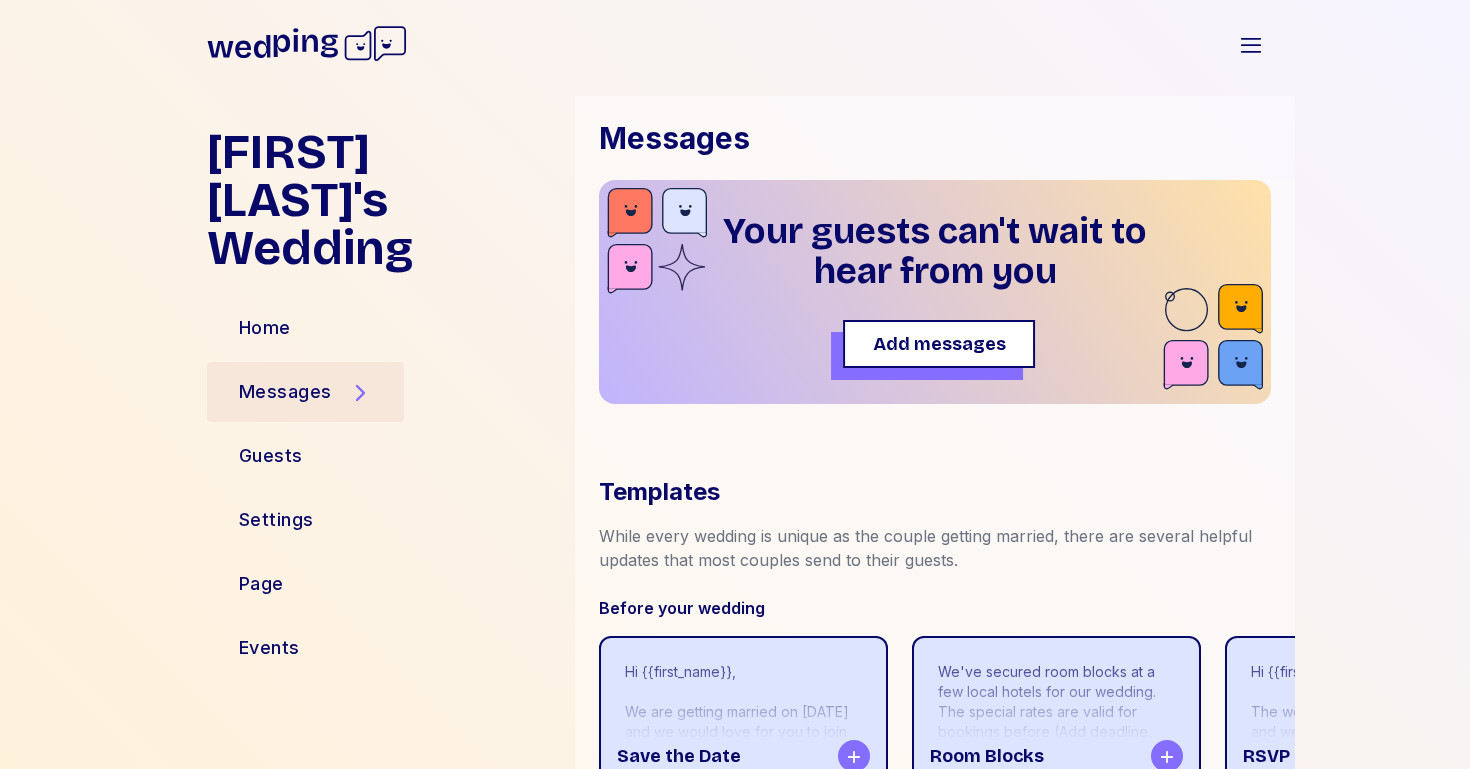 click on "Add messages" at bounding box center (939, 344) 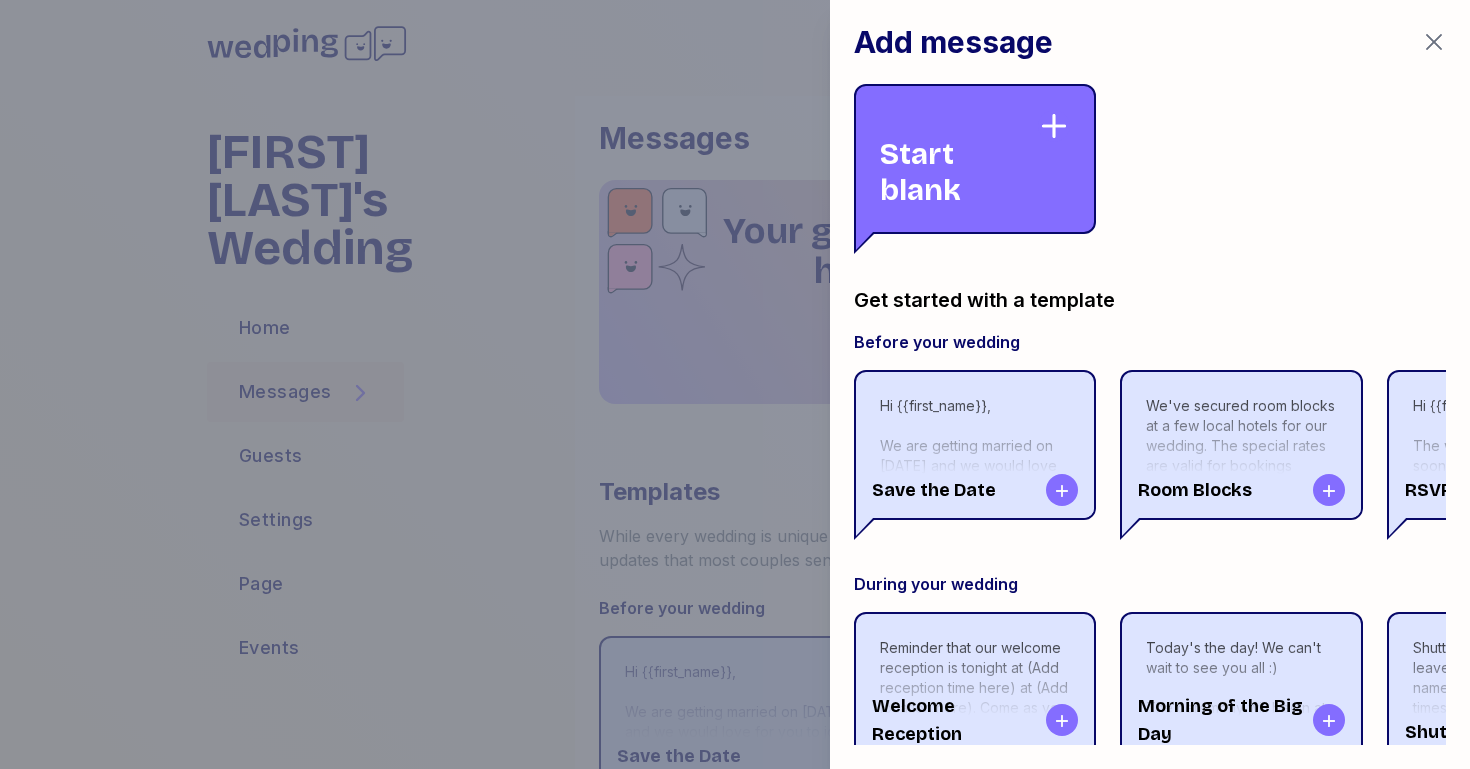 click on "Start blank" at bounding box center (959, 159) 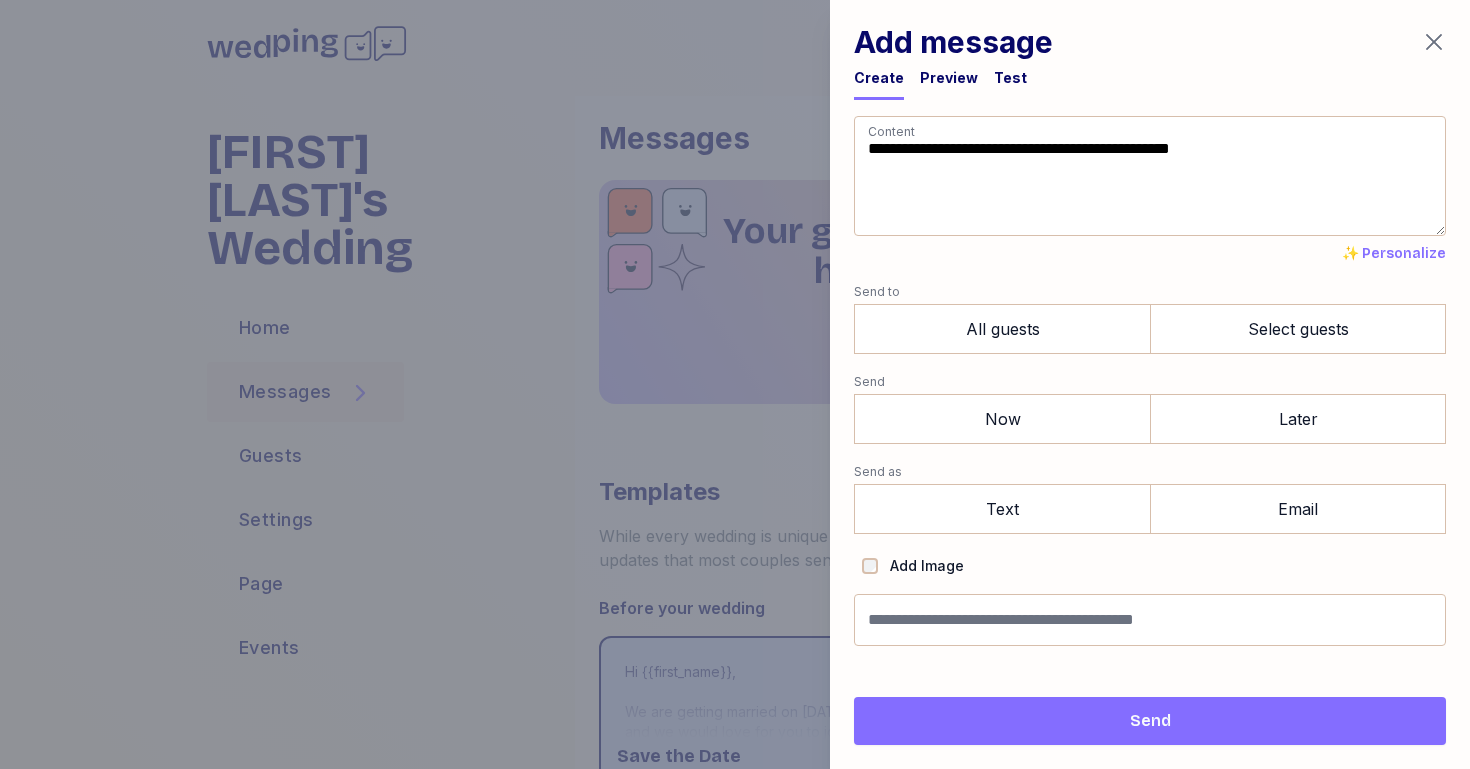 click on "✨ Personalize" at bounding box center [1394, 254] 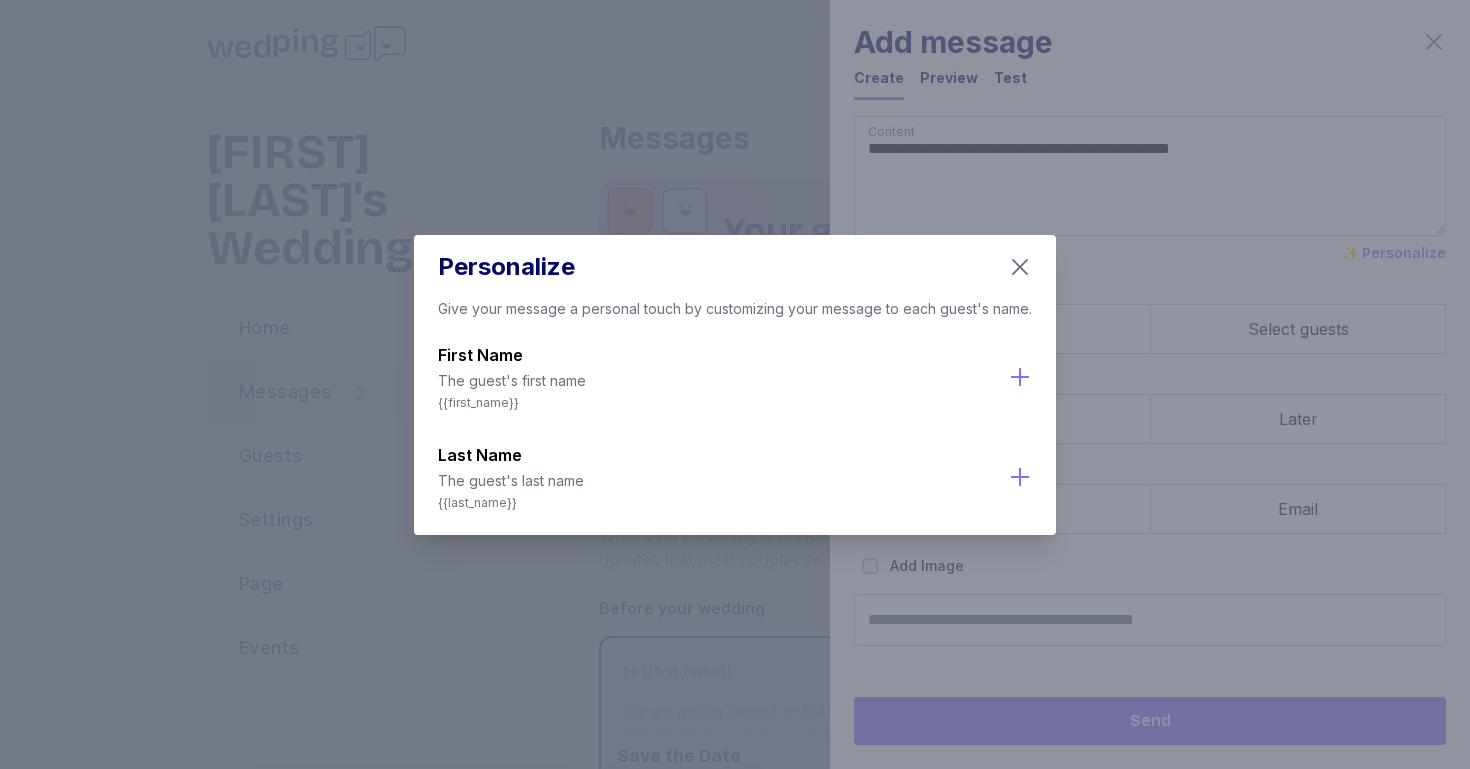 click 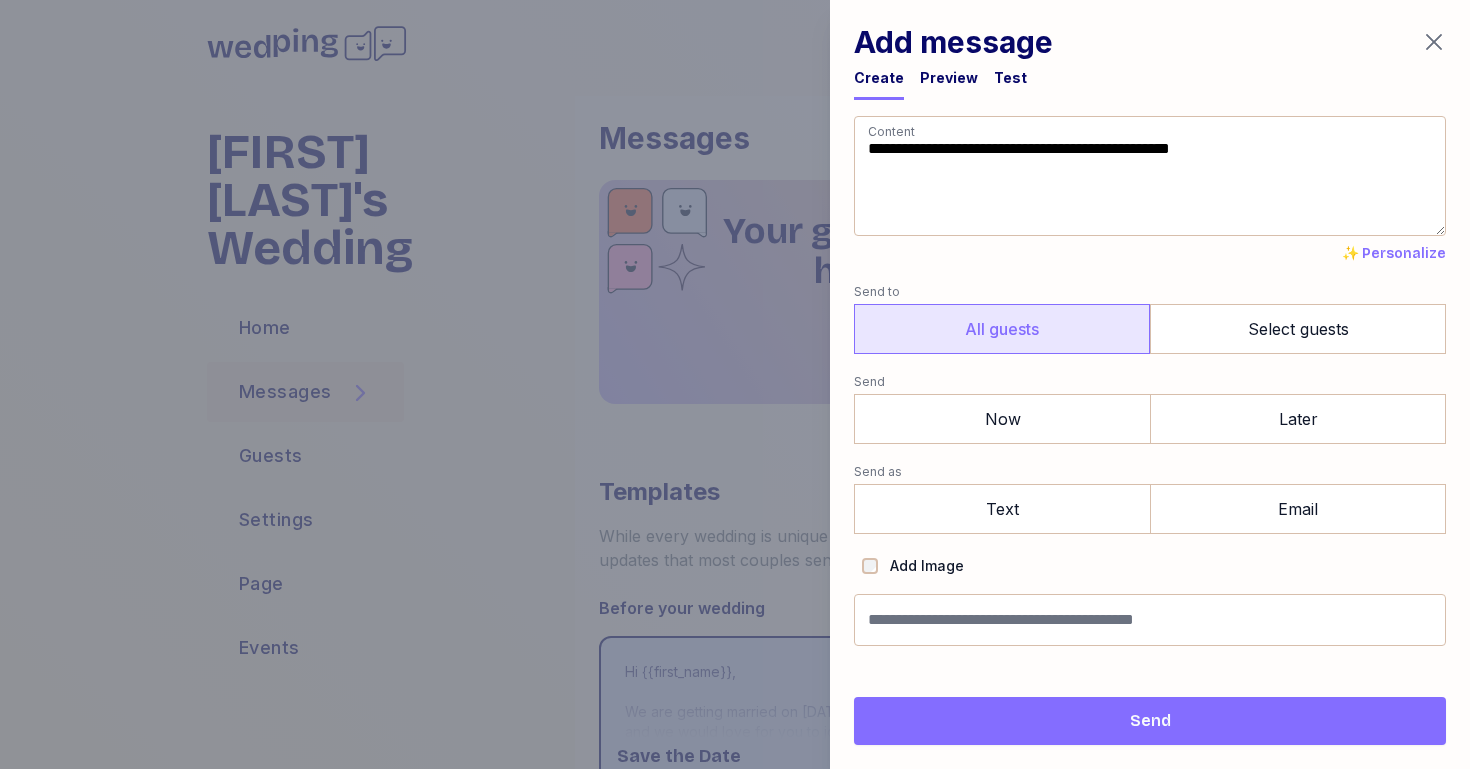 click on "All guests" at bounding box center (1002, 329) 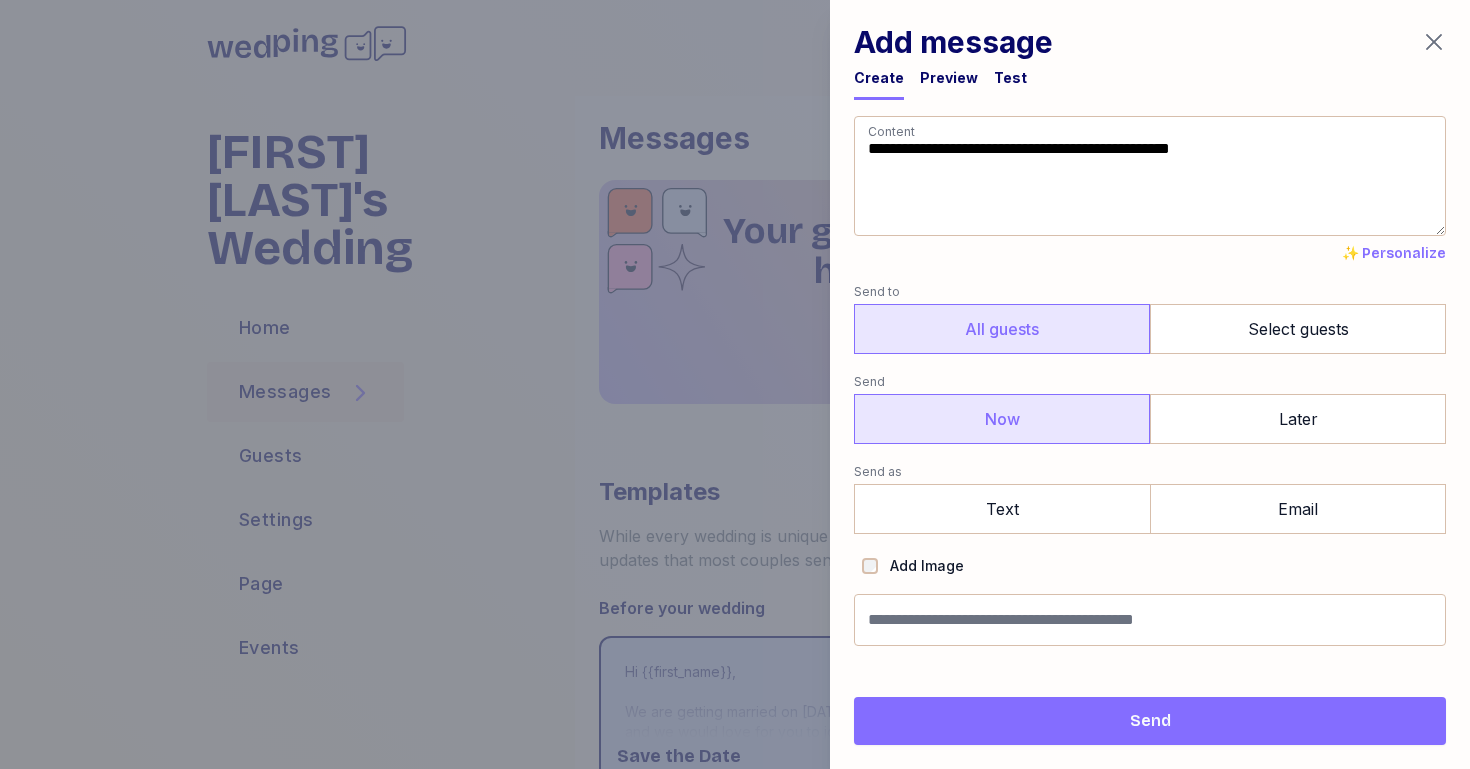 click on "Now" at bounding box center (1002, 419) 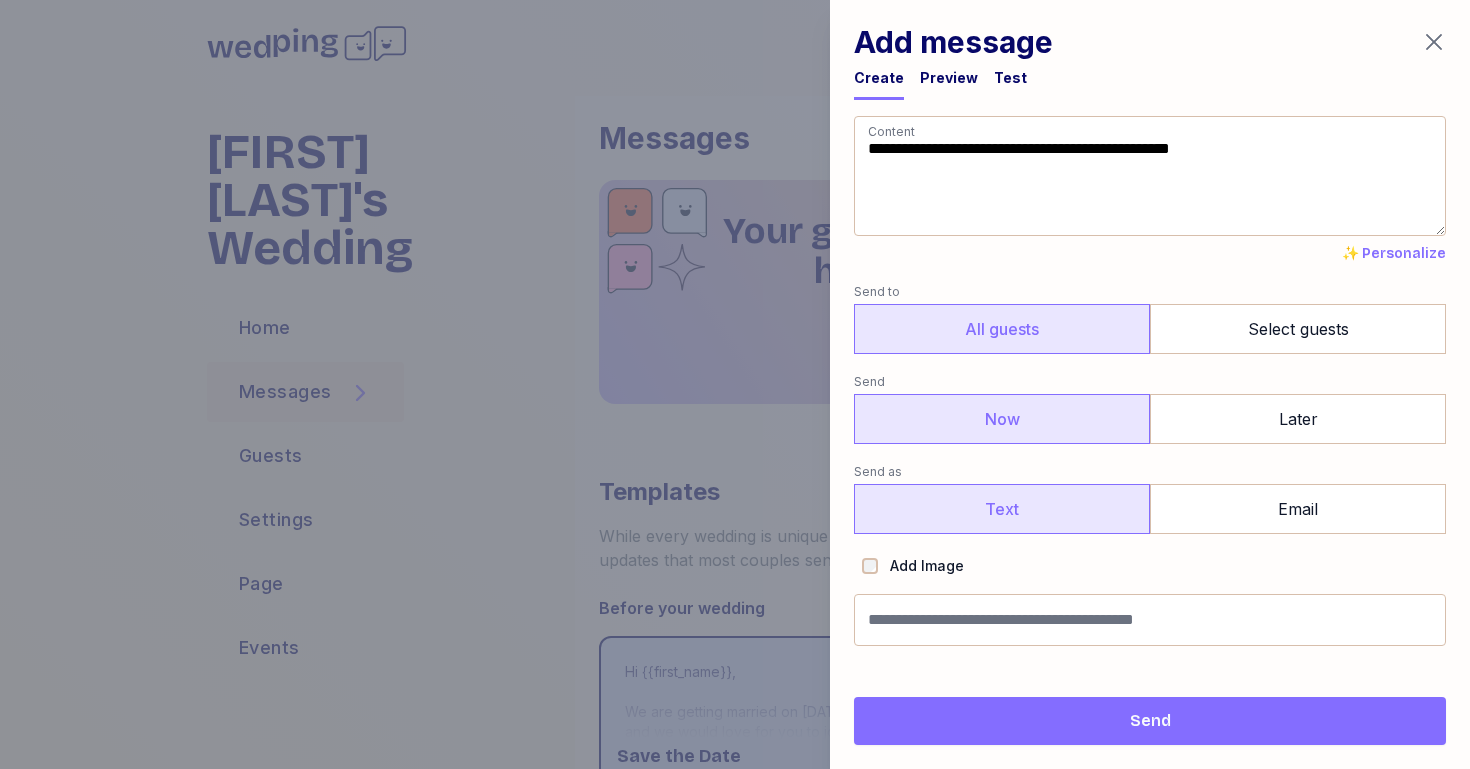 click on "Text" at bounding box center [1002, 509] 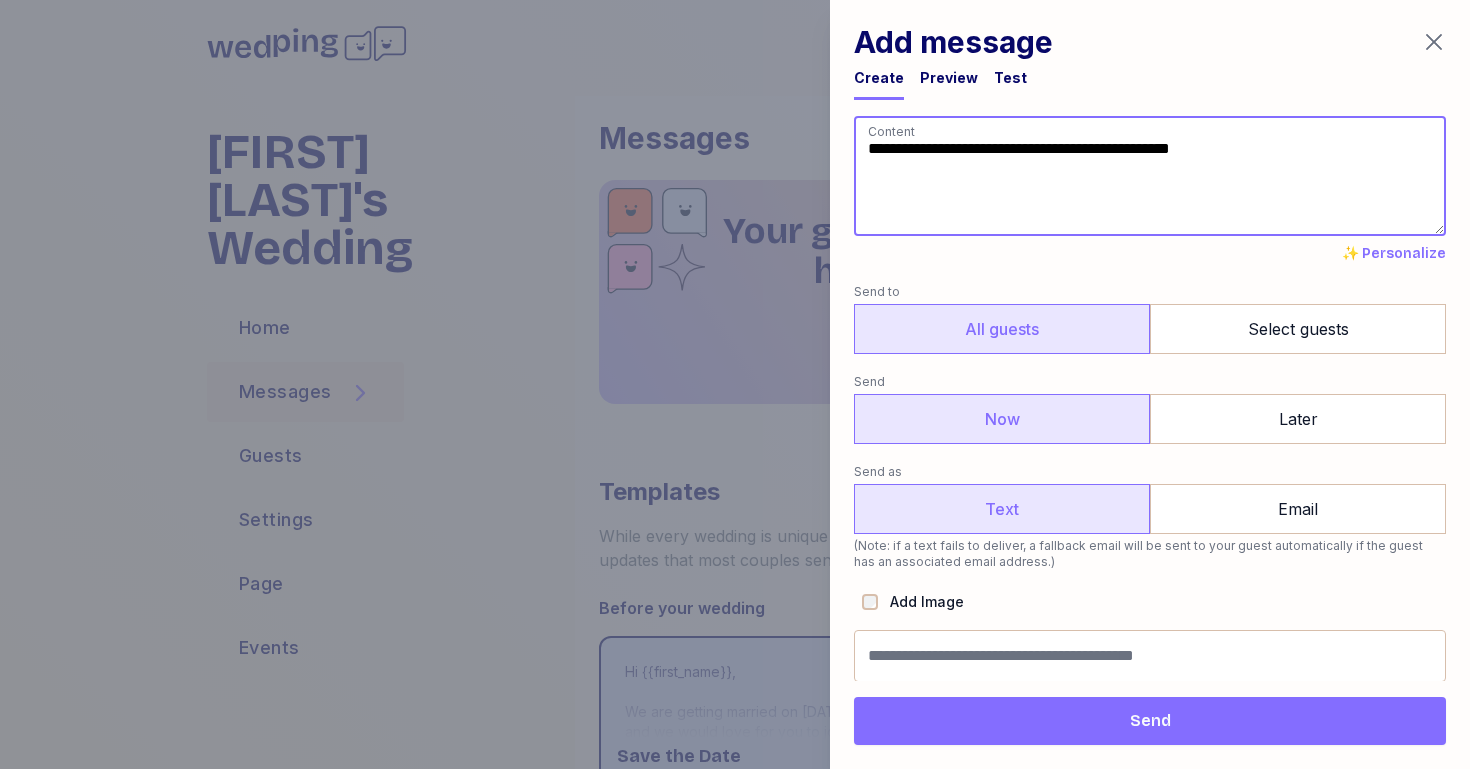 click on "**********" at bounding box center [1150, 176] 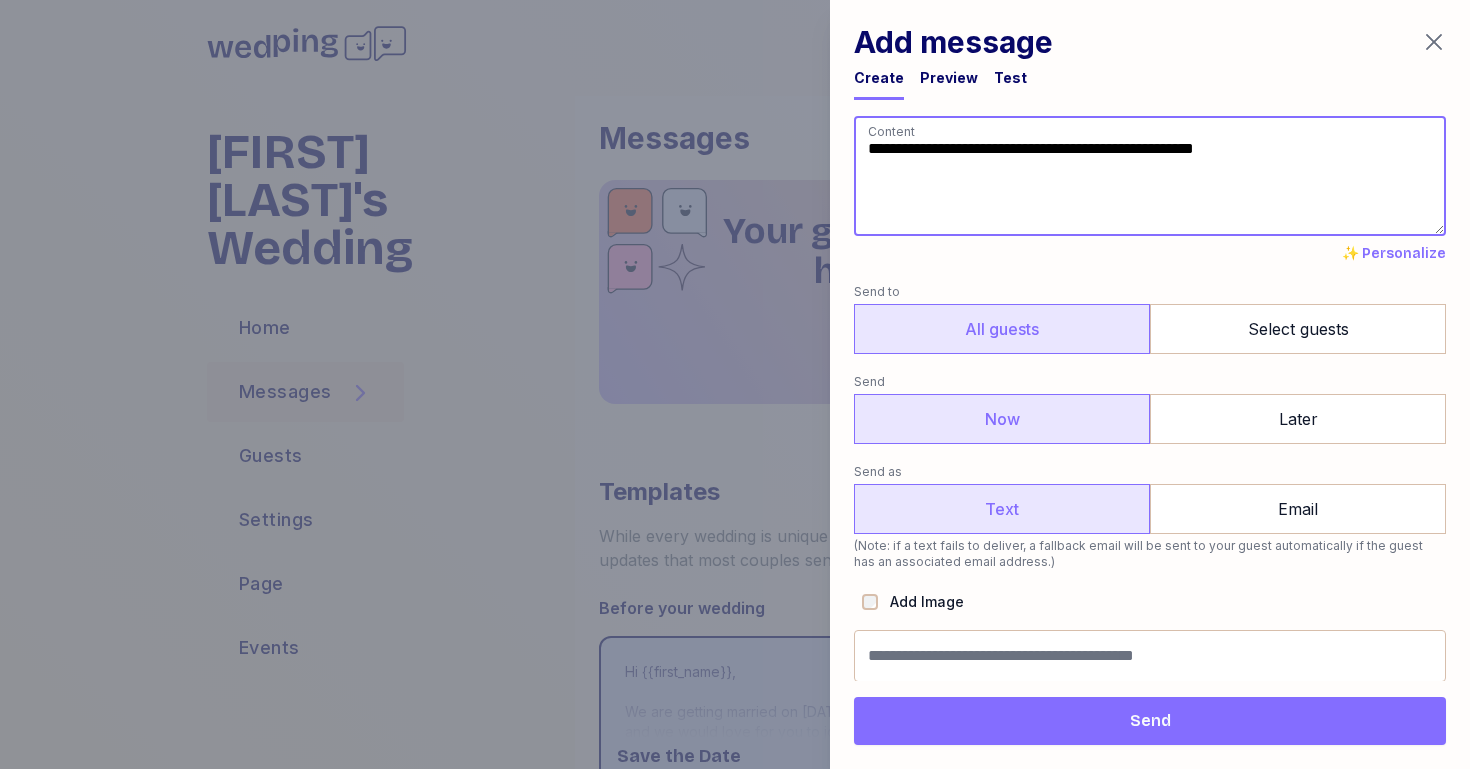 click on "**********" at bounding box center [1150, 176] 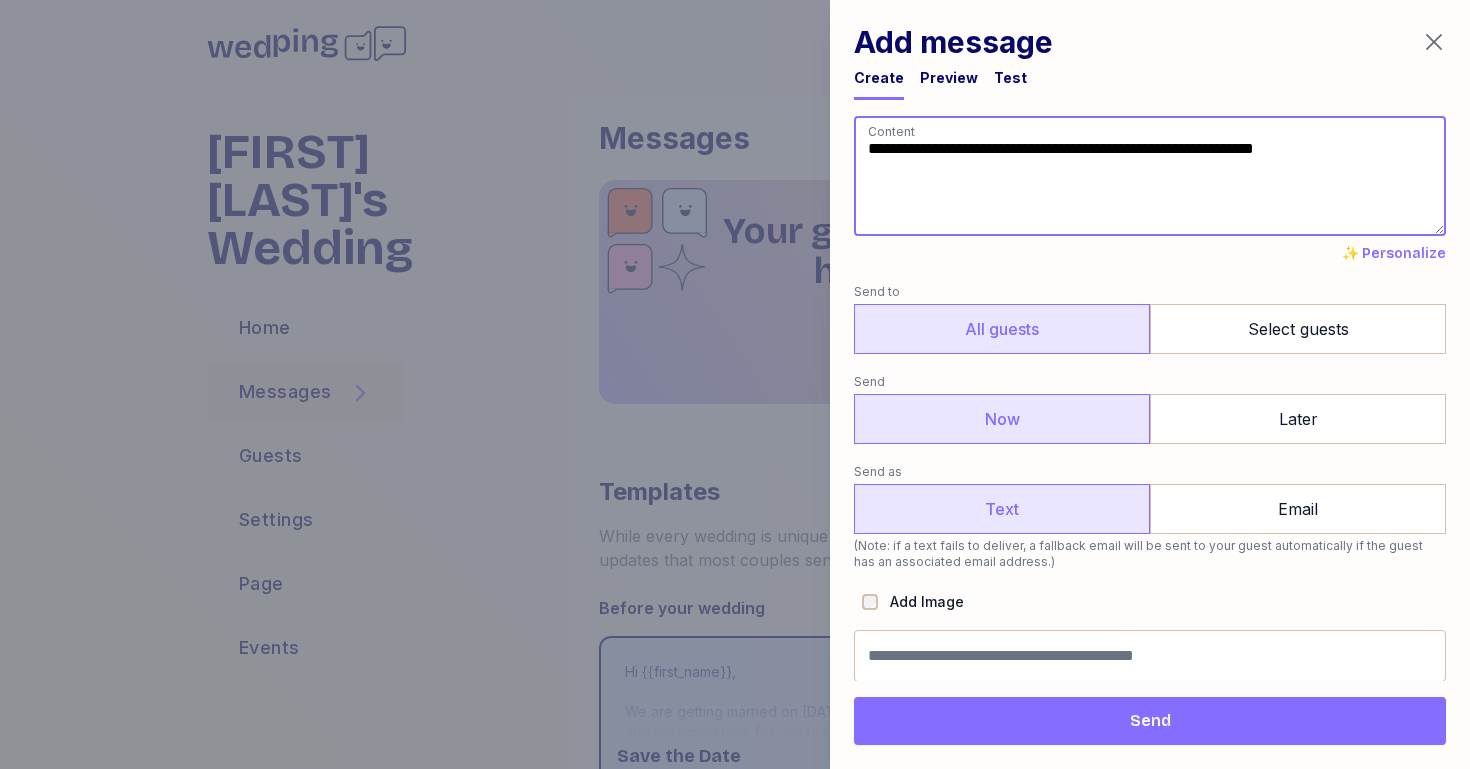 click on "**********" at bounding box center (1150, 176) 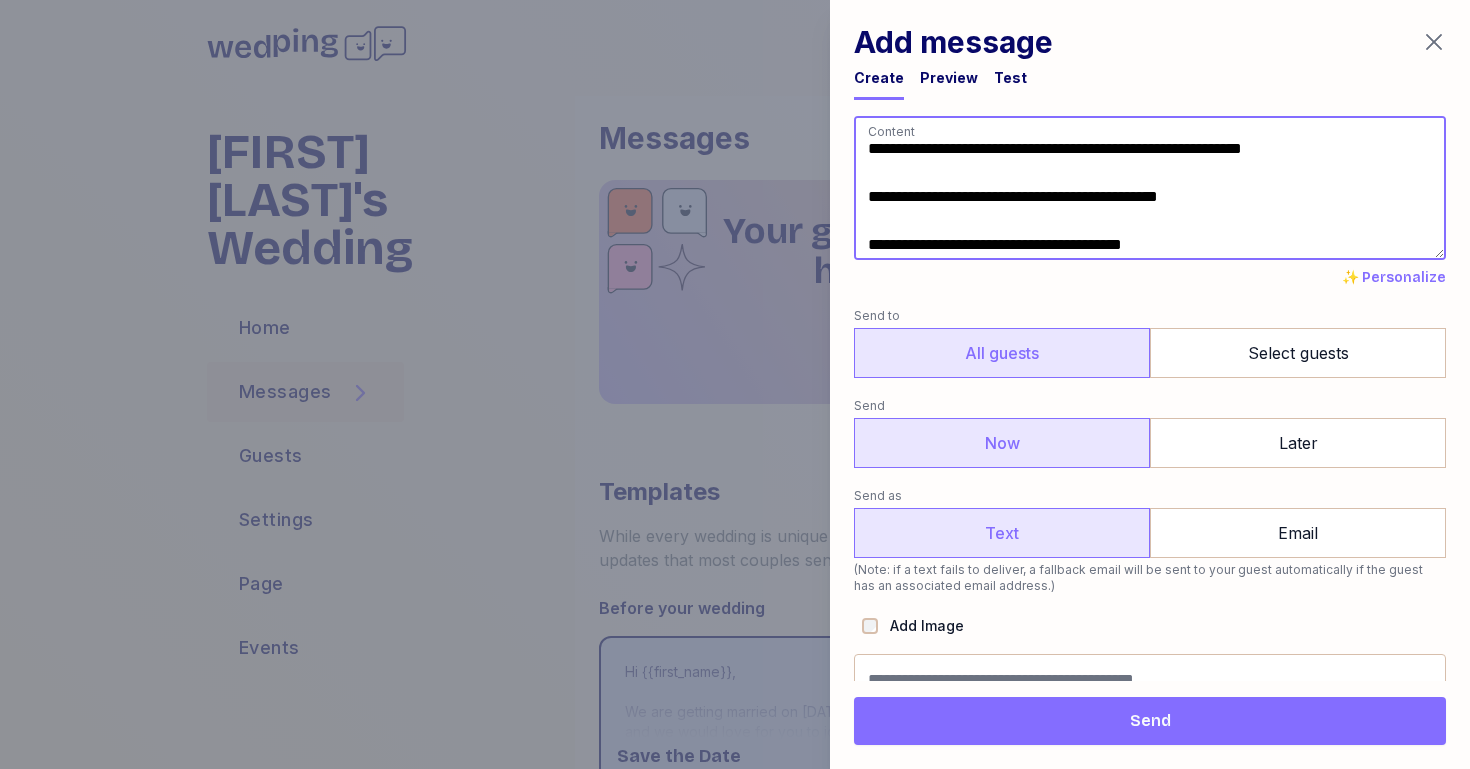 click on "**********" at bounding box center (1150, 188) 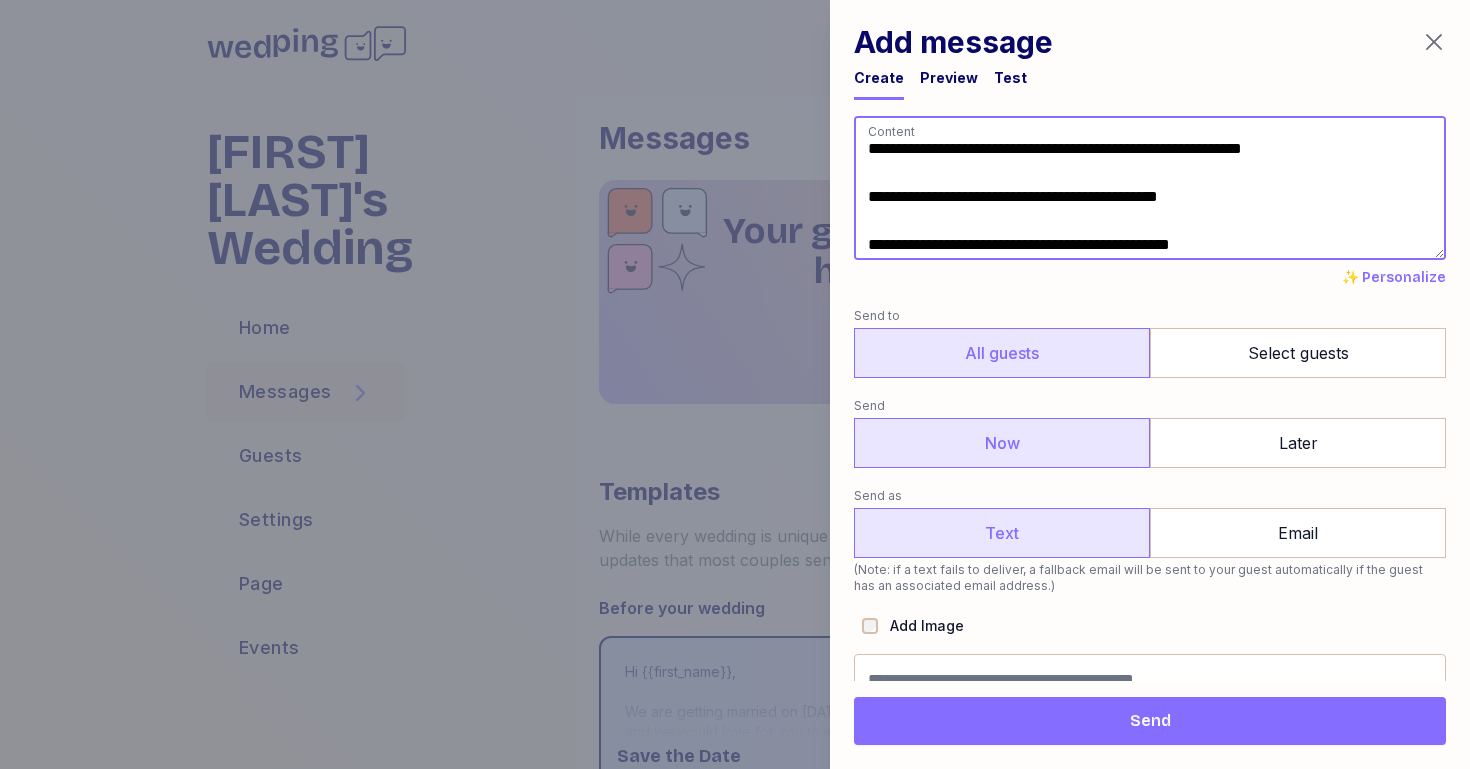 click on "**********" at bounding box center [1150, 188] 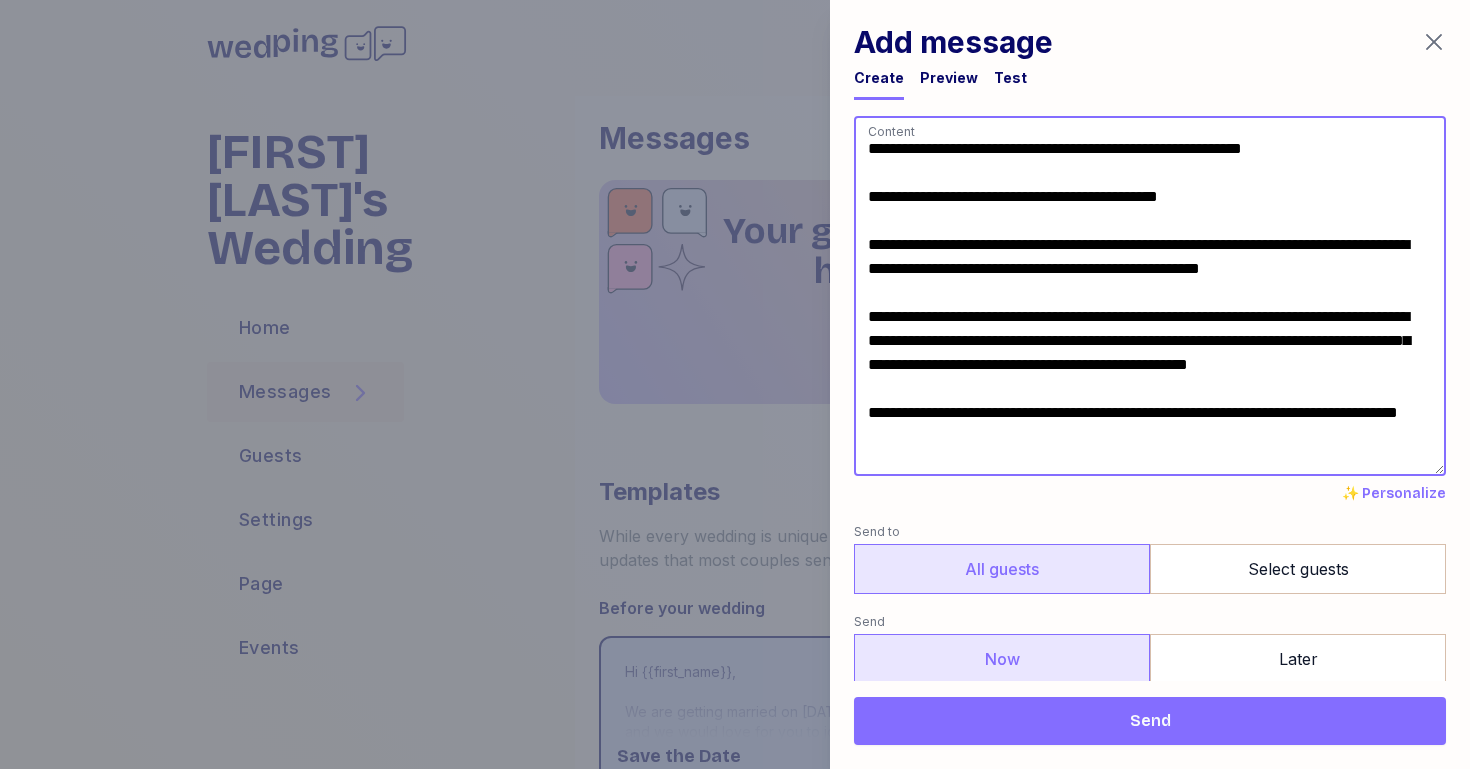 scroll, scrollTop: 4, scrollLeft: 0, axis: vertical 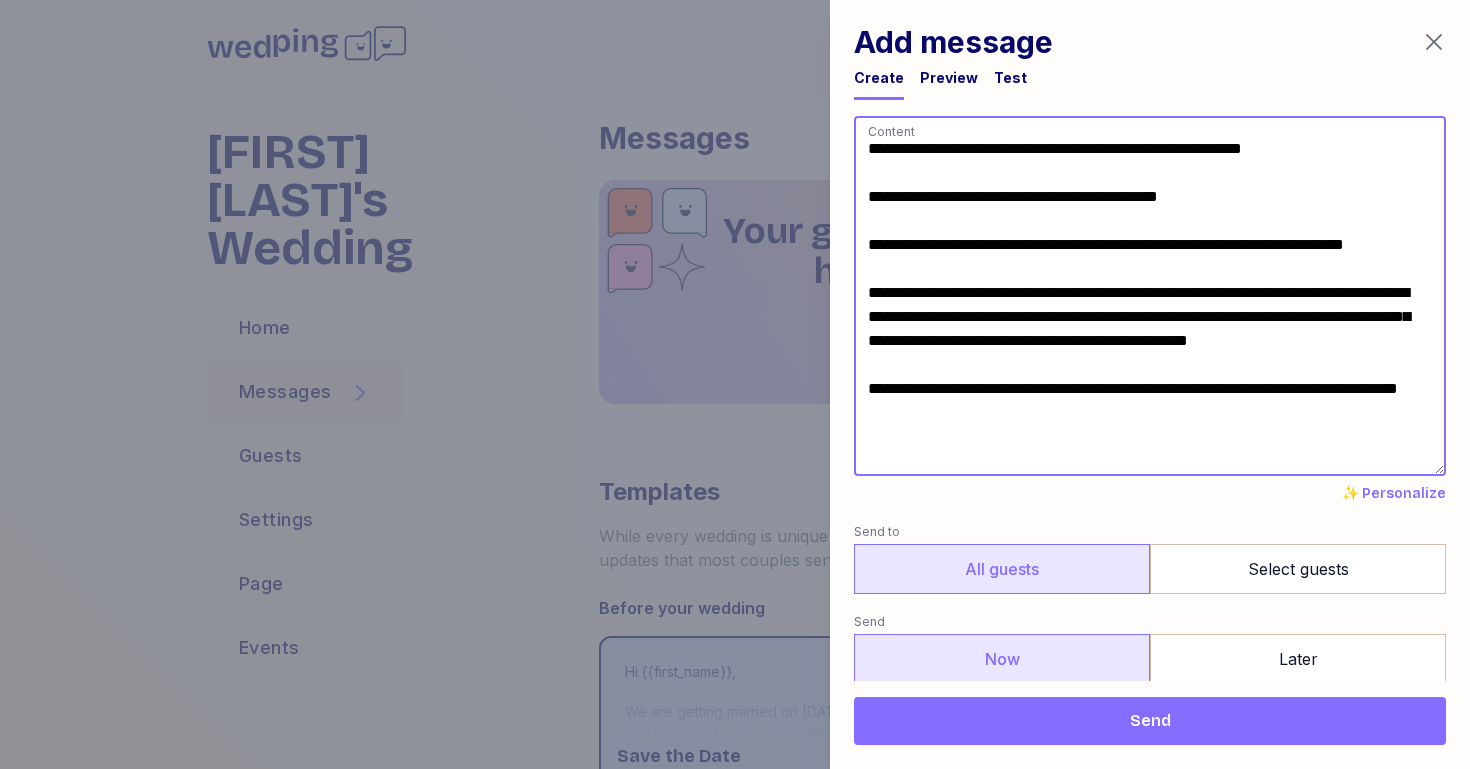 click on "**********" at bounding box center (1150, 296) 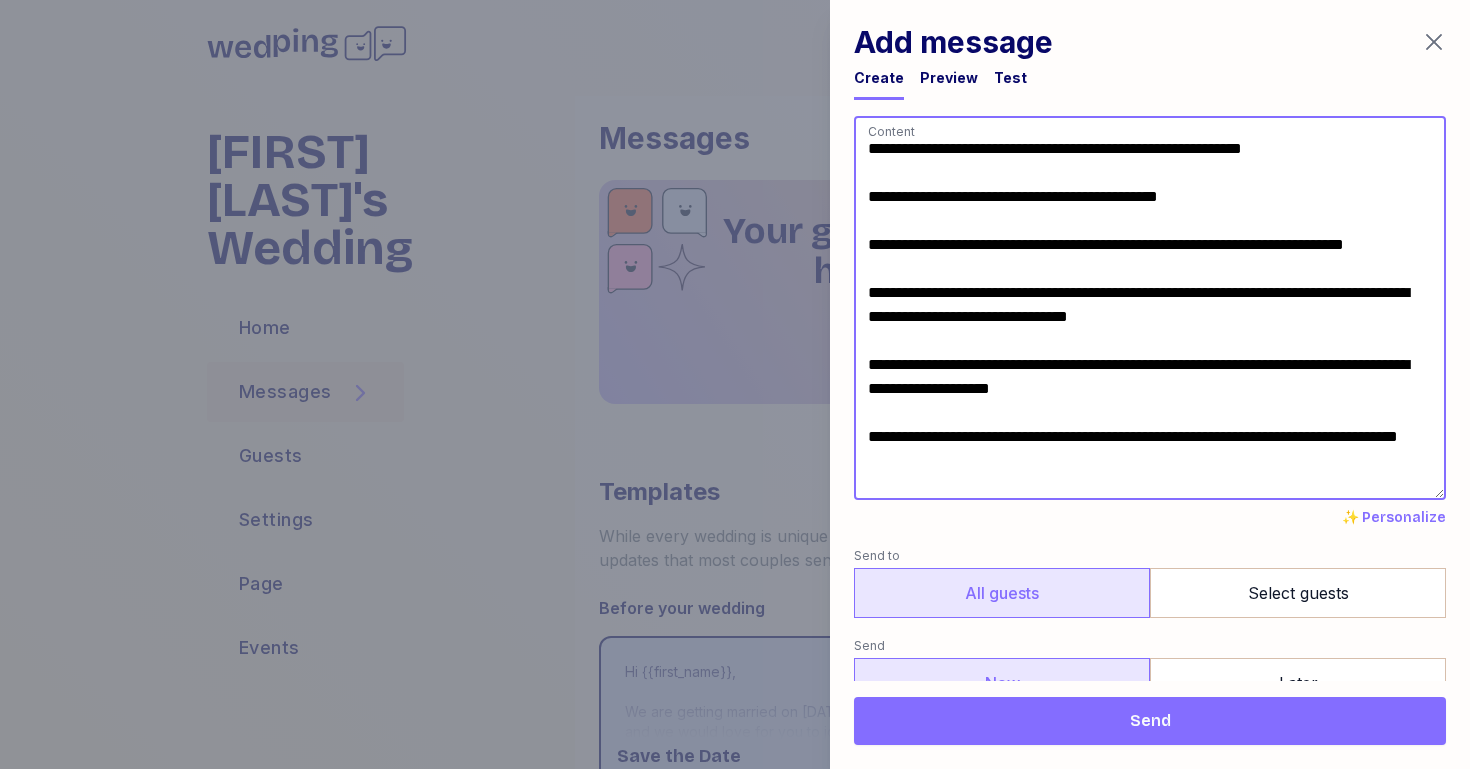 scroll, scrollTop: 4, scrollLeft: 0, axis: vertical 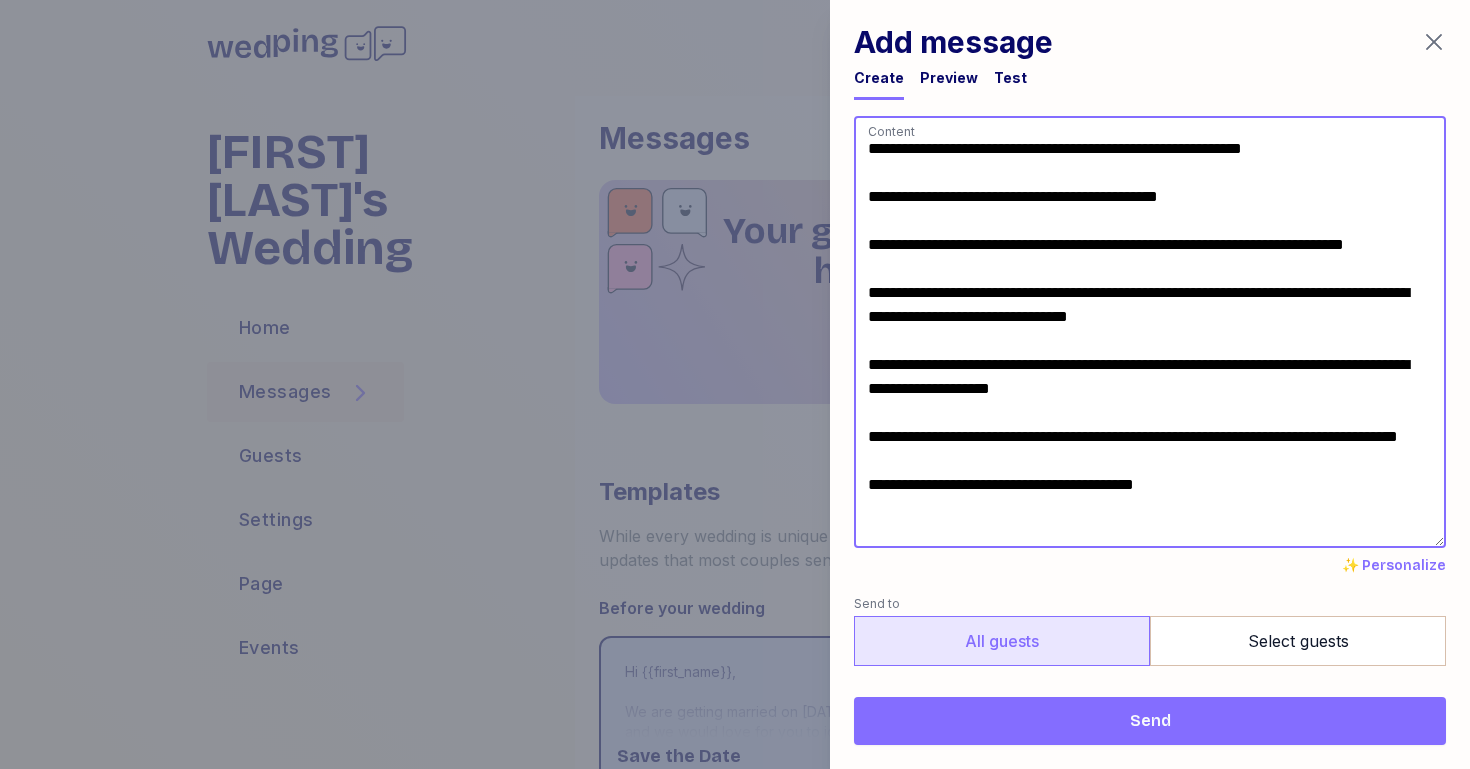 paste on "**********" 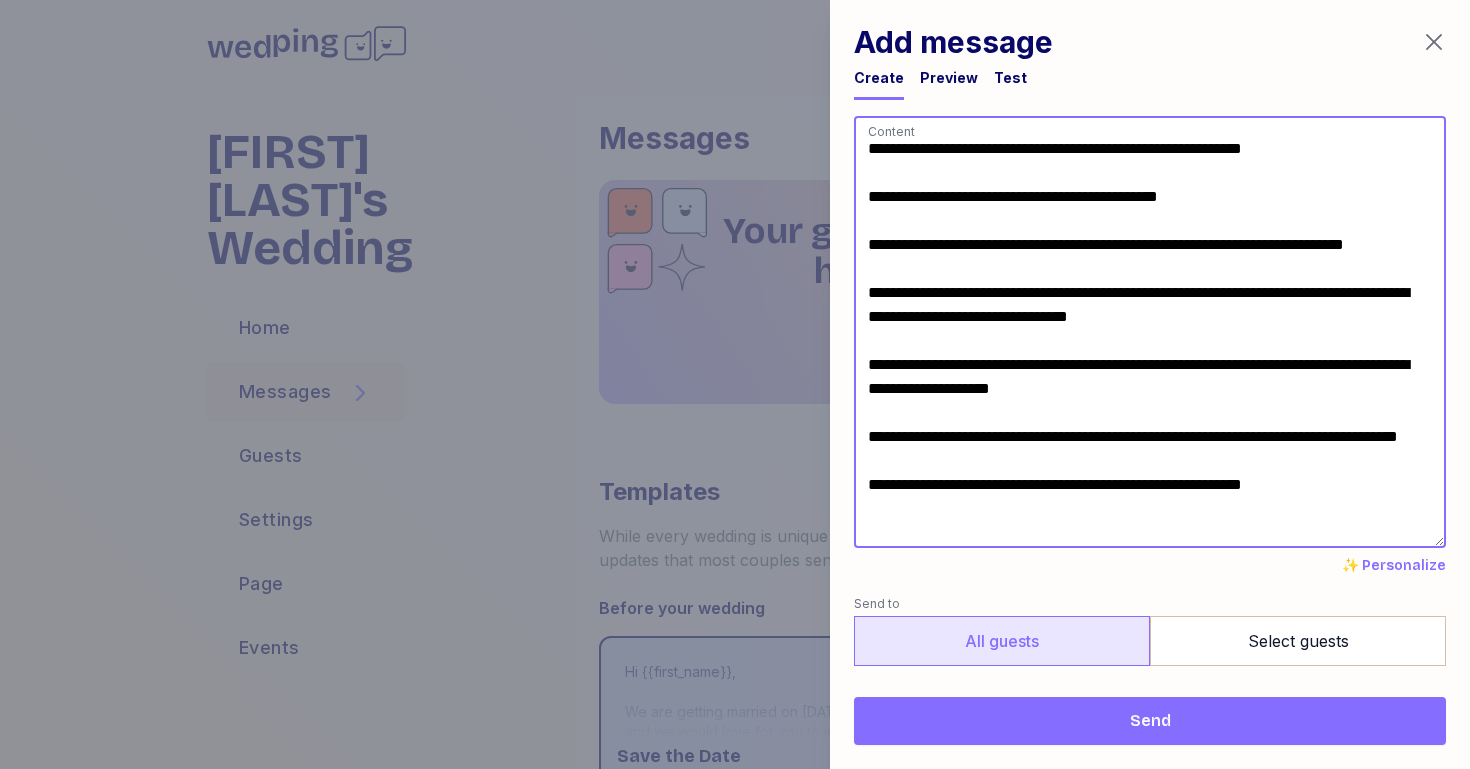 click on "**********" at bounding box center [1150, 332] 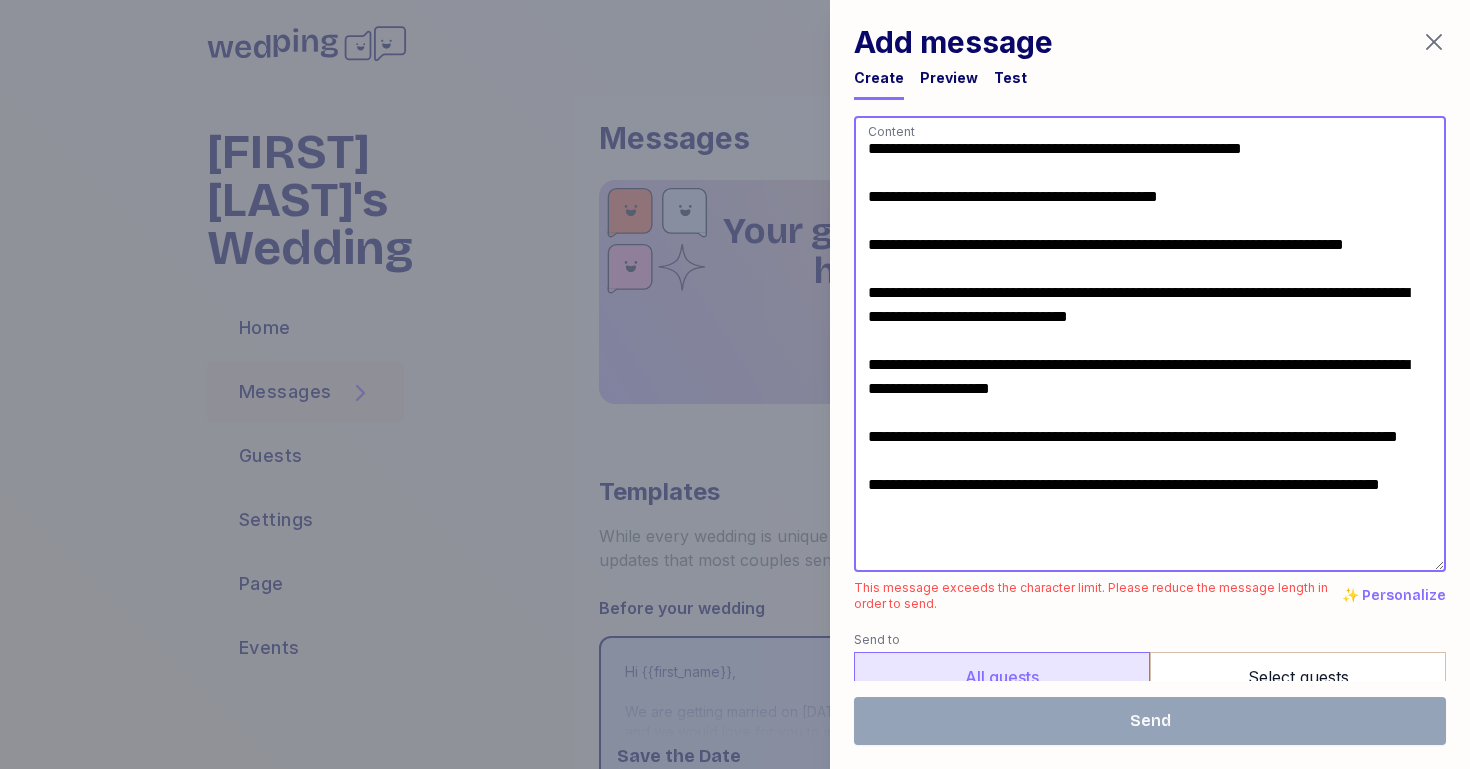 drag, startPoint x: 1118, startPoint y: 551, endPoint x: 1374, endPoint y: 530, distance: 256.8599 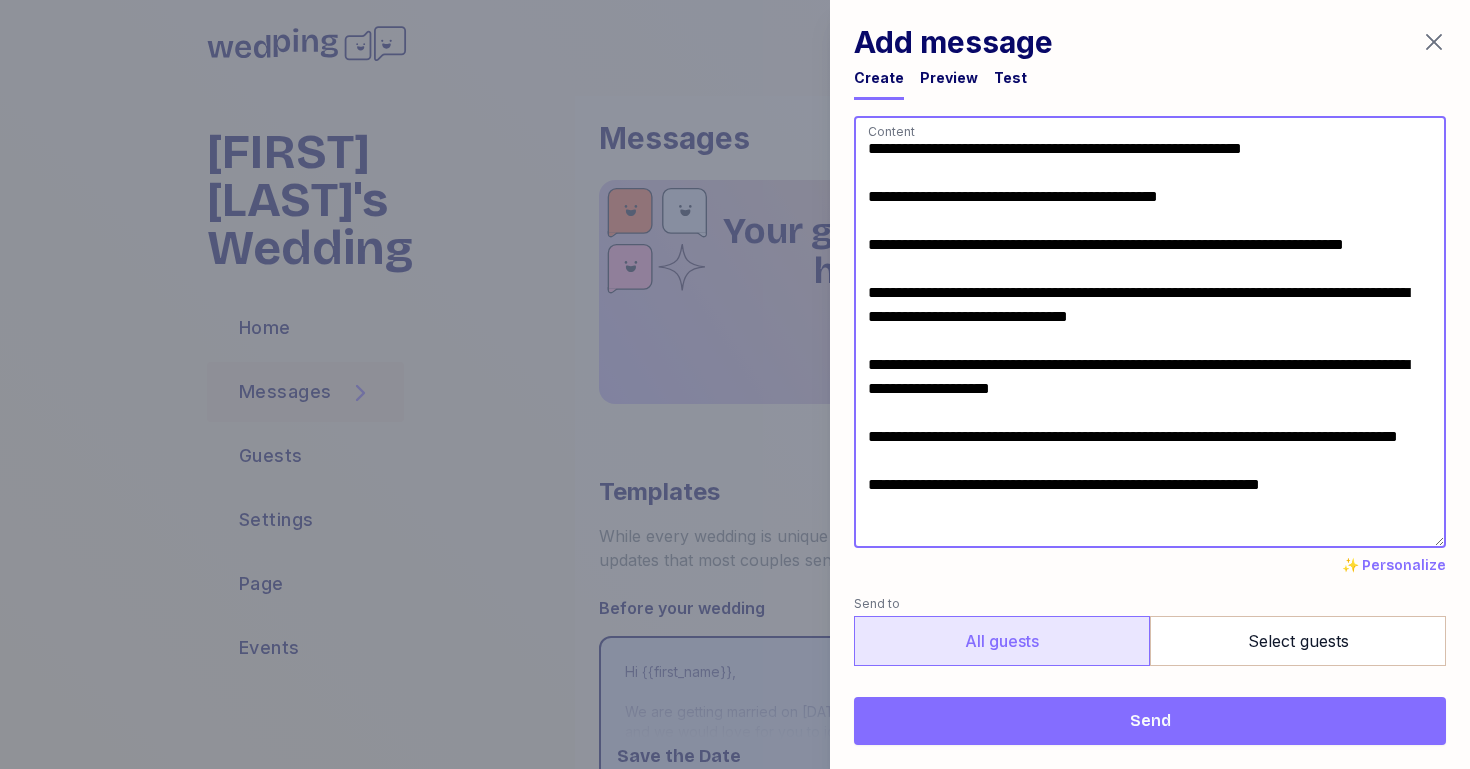 scroll, scrollTop: 0, scrollLeft: 0, axis: both 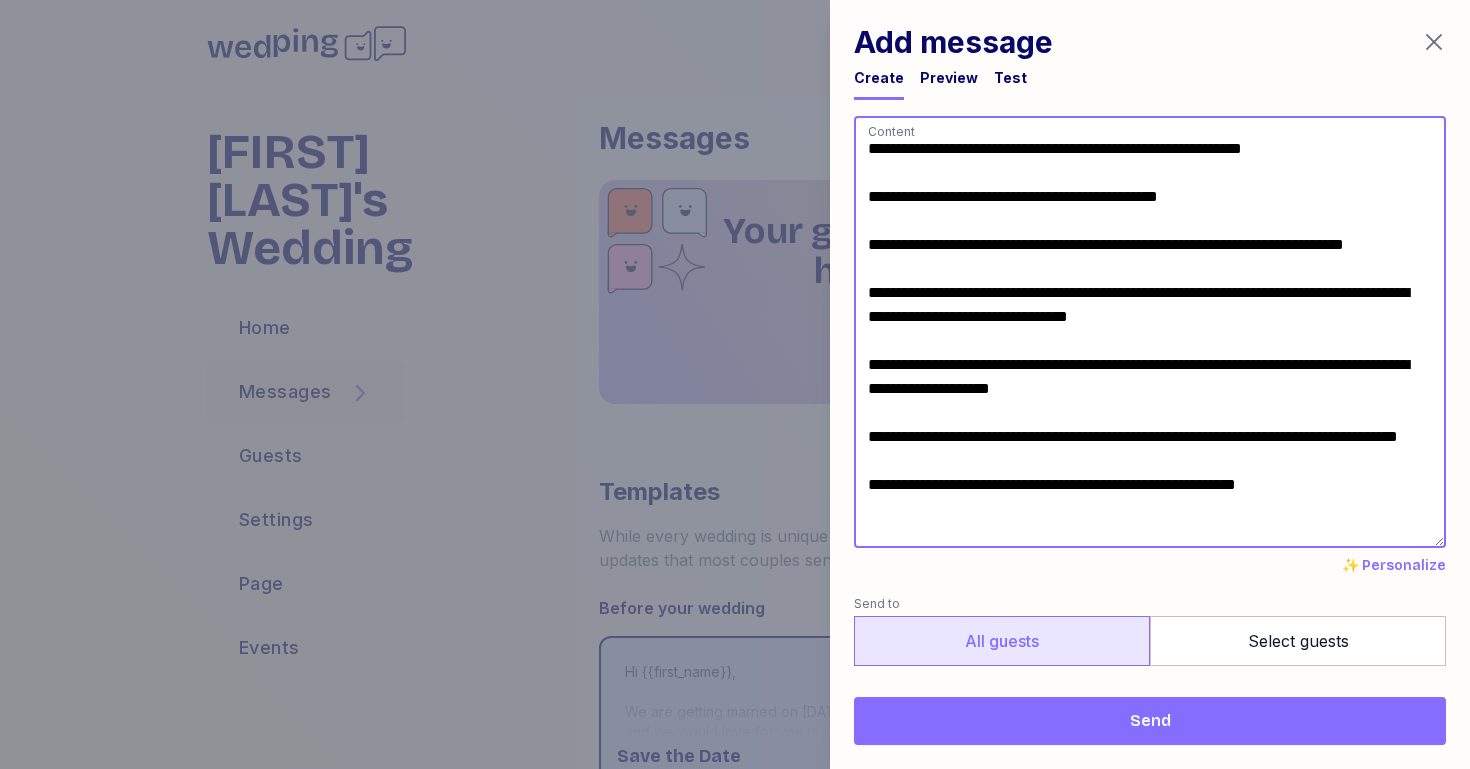 drag, startPoint x: 915, startPoint y: 411, endPoint x: 864, endPoint y: 413, distance: 51.0392 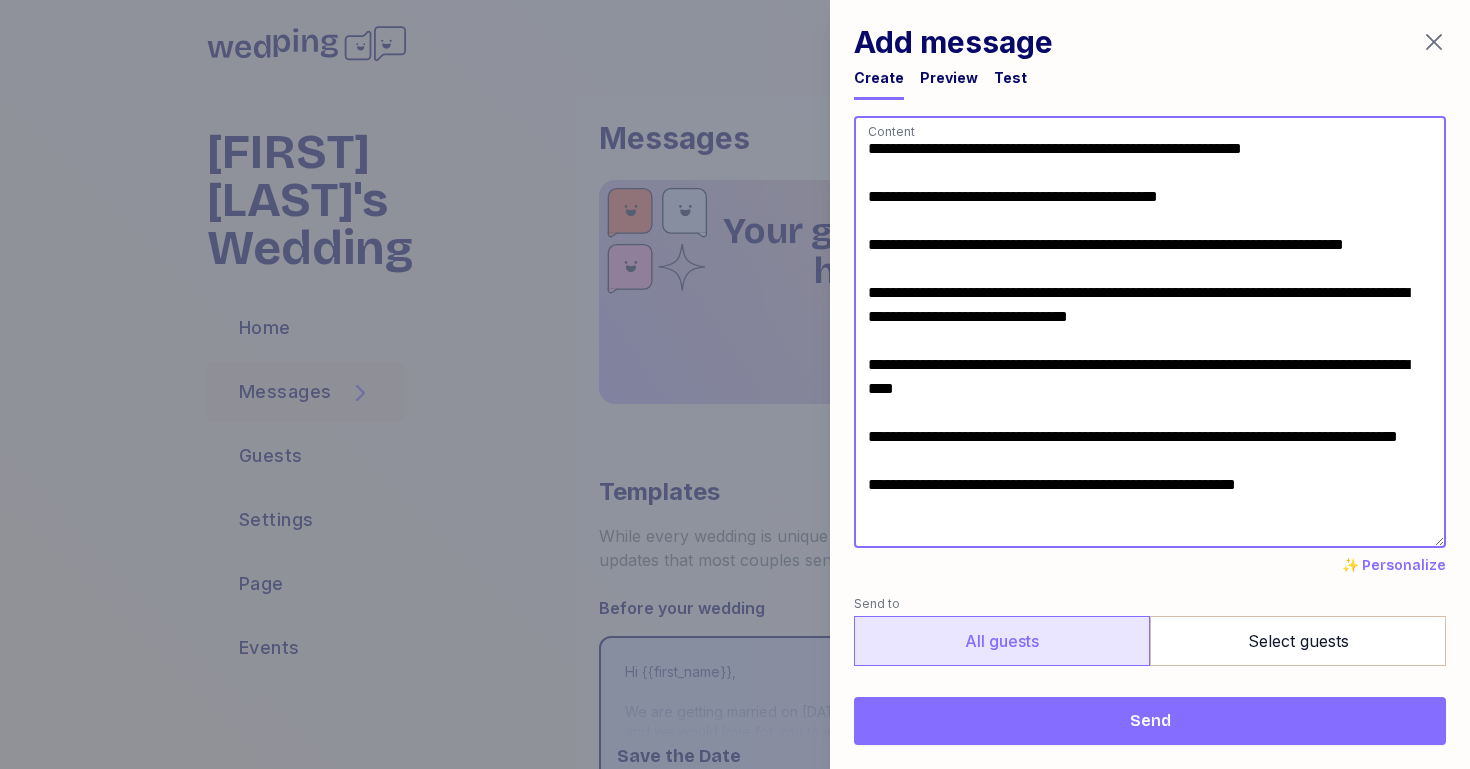 click on "**********" at bounding box center [1150, 332] 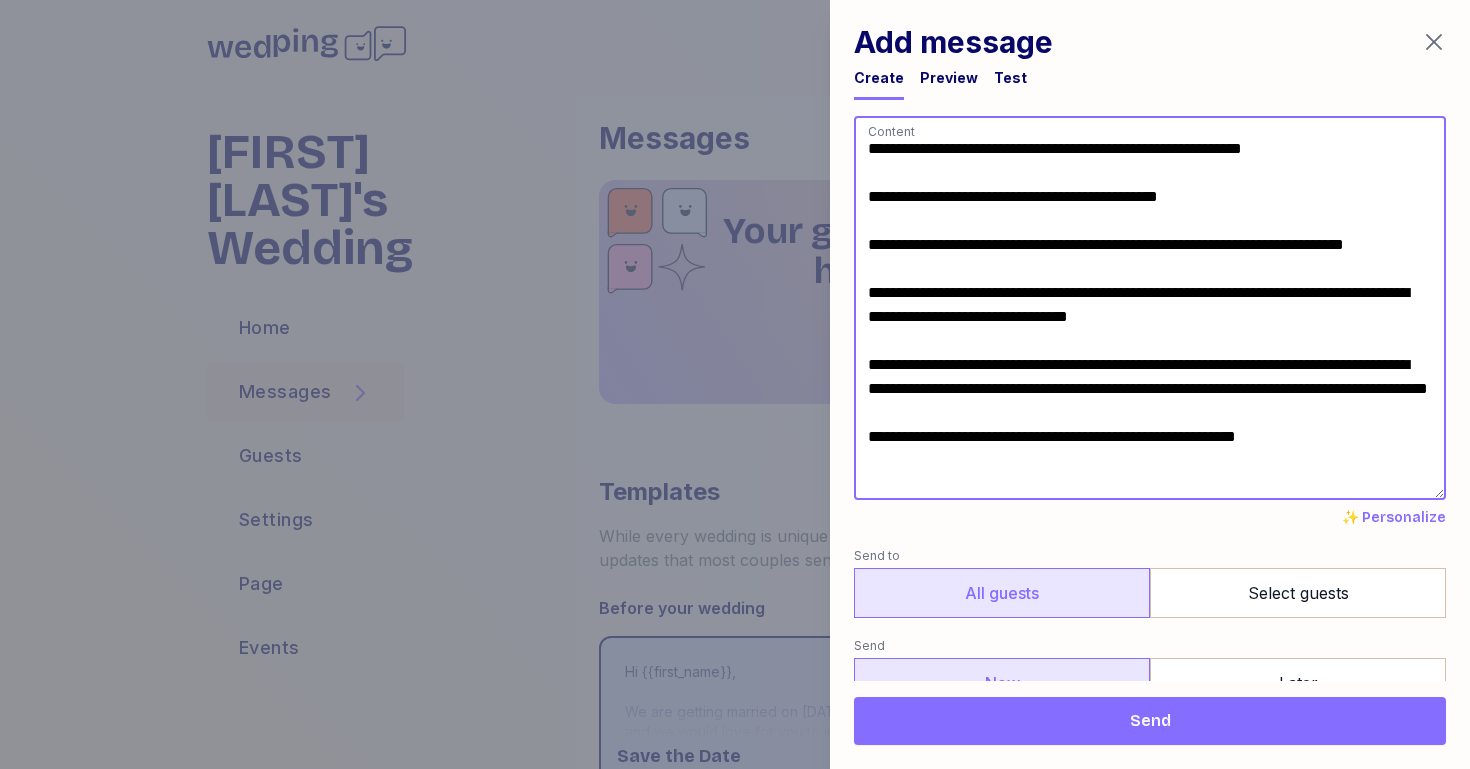 click on "**********" at bounding box center [1150, 308] 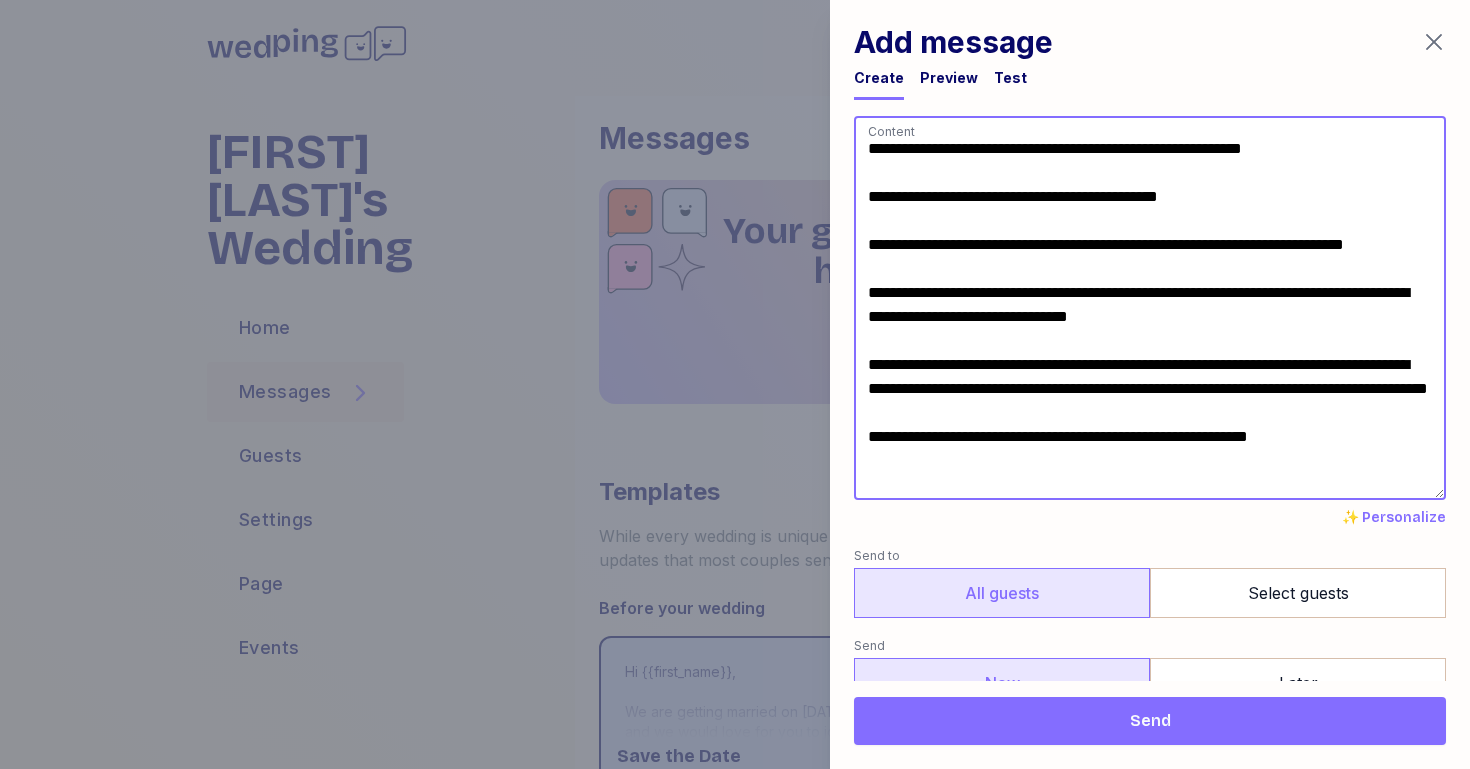 click on "**********" at bounding box center (1150, 308) 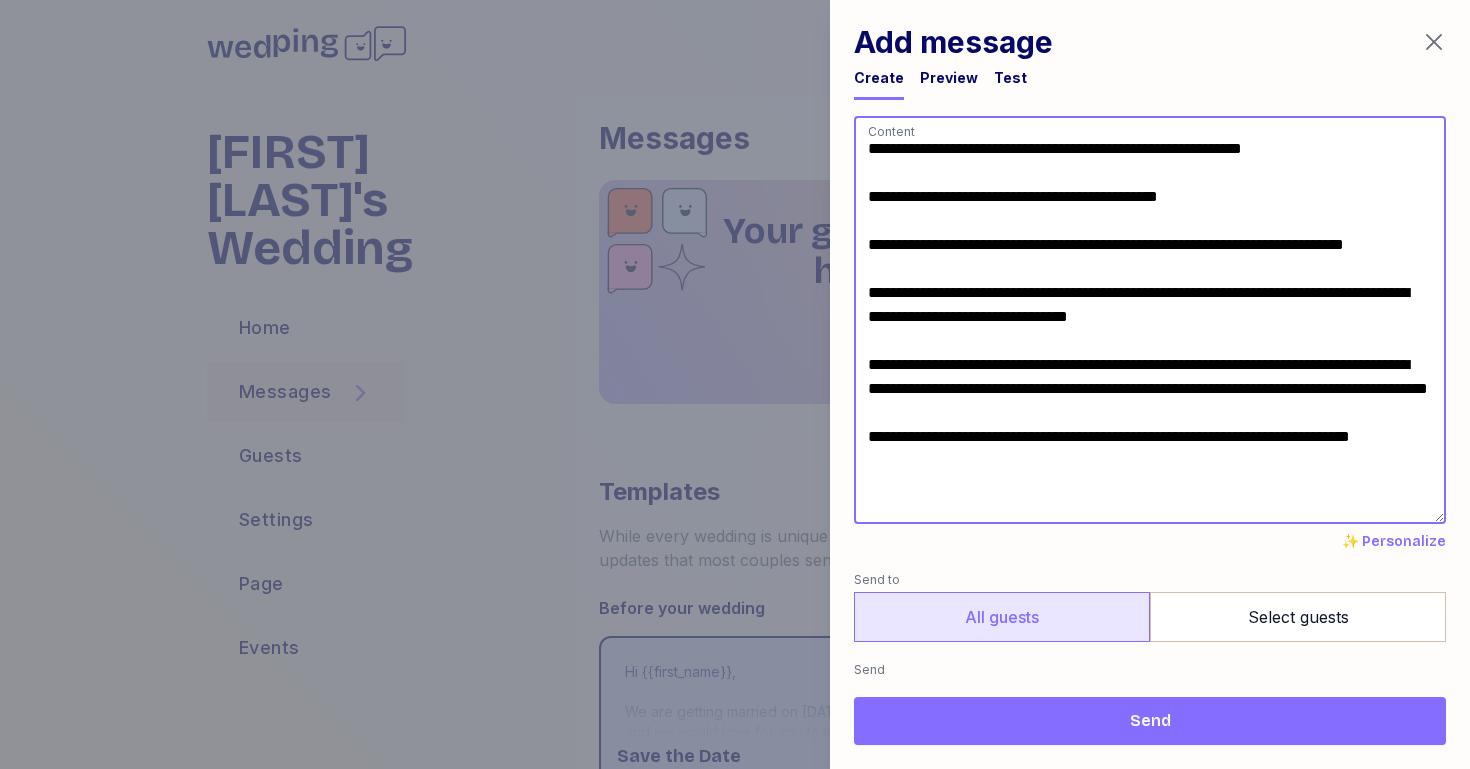drag, startPoint x: 893, startPoint y: 507, endPoint x: 861, endPoint y: 506, distance: 32.01562 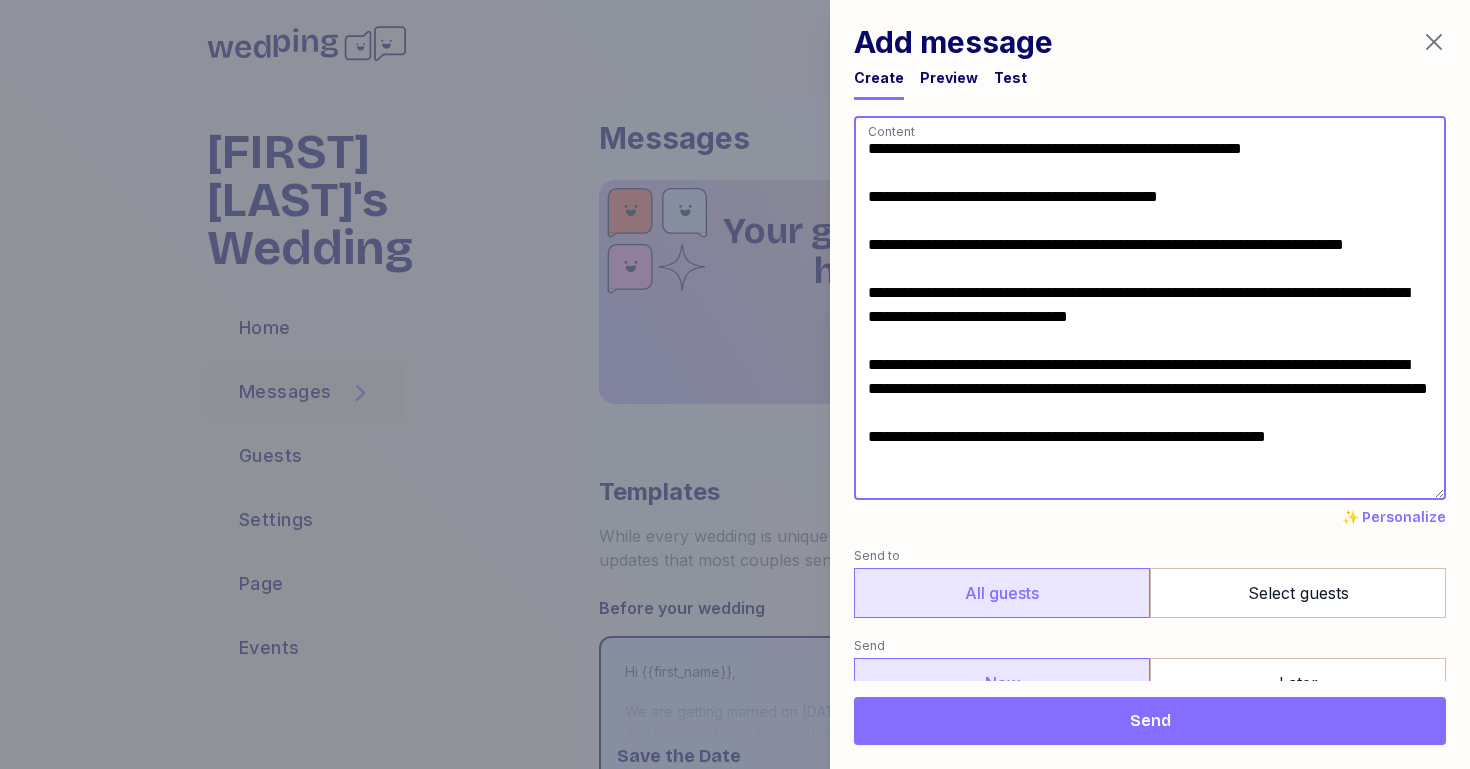 click on "**********" at bounding box center (1150, 308) 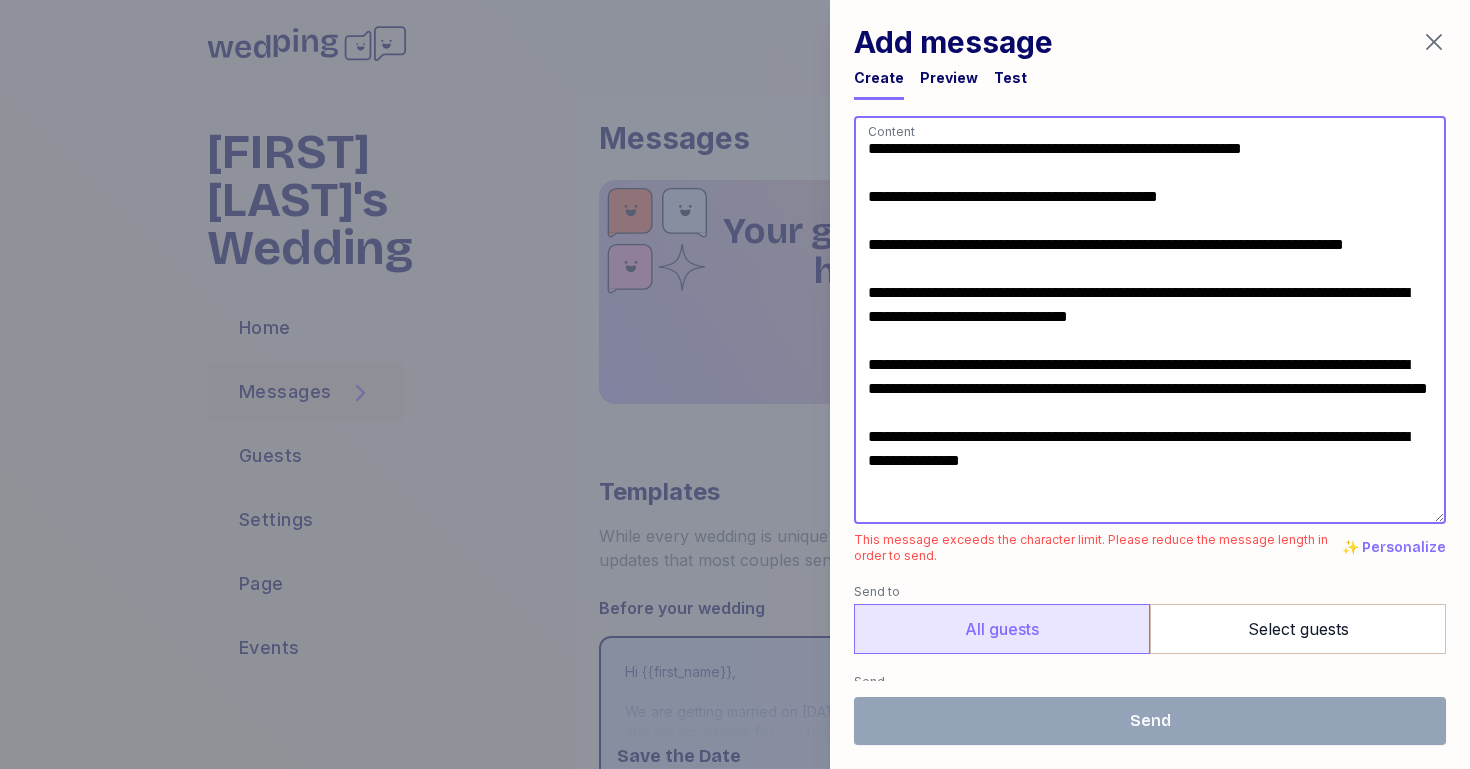 click on "**********" at bounding box center [1150, 320] 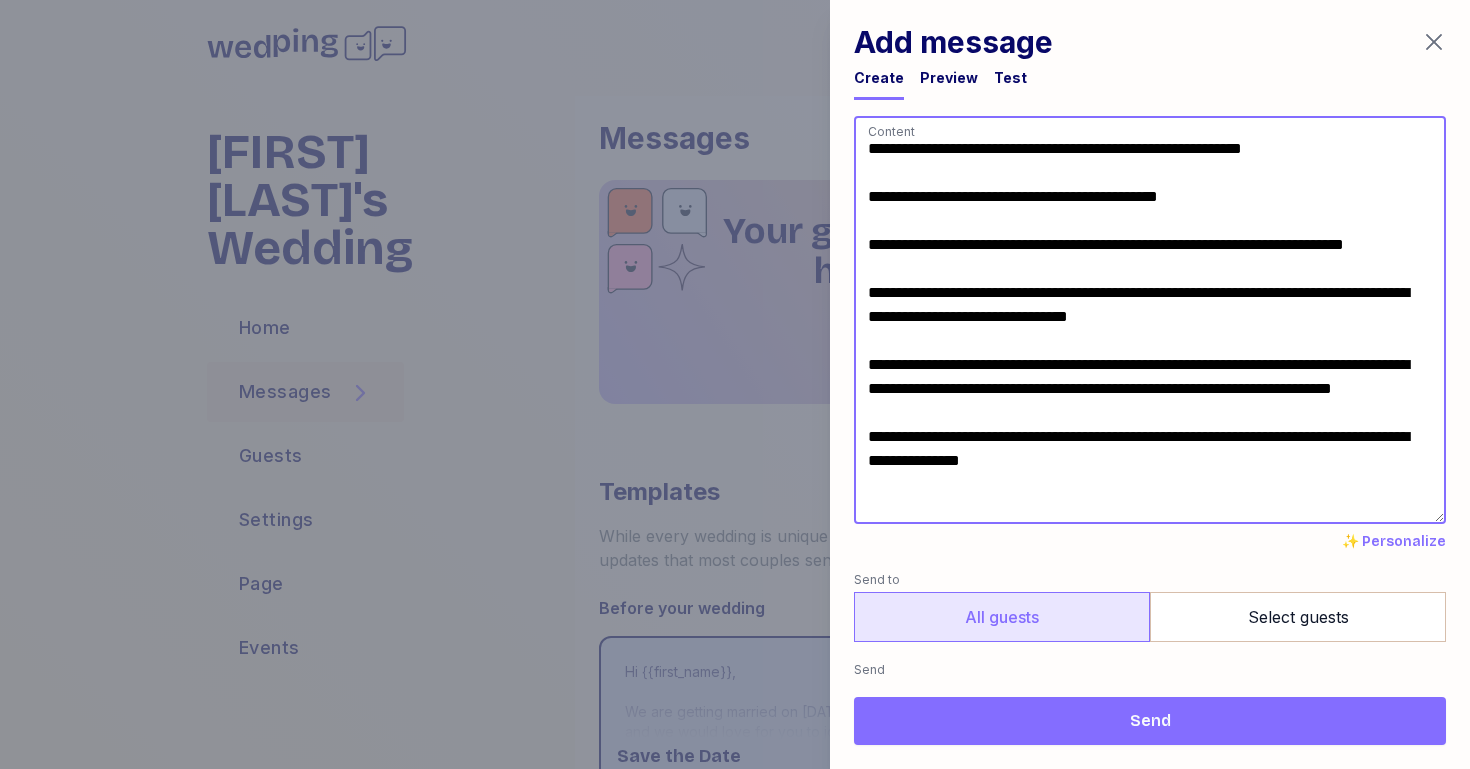 click on "**********" at bounding box center [1150, 320] 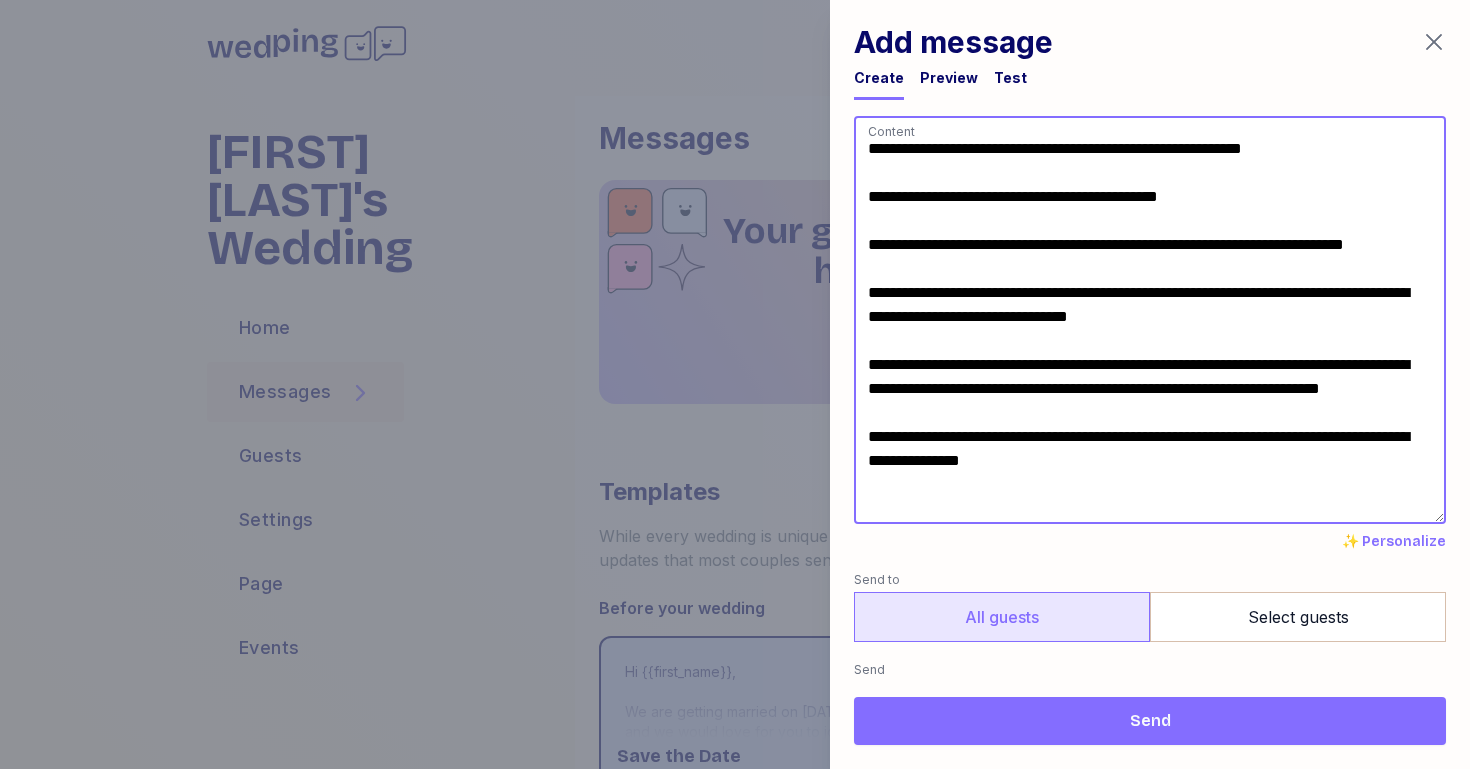 click on "**********" at bounding box center (1150, 320) 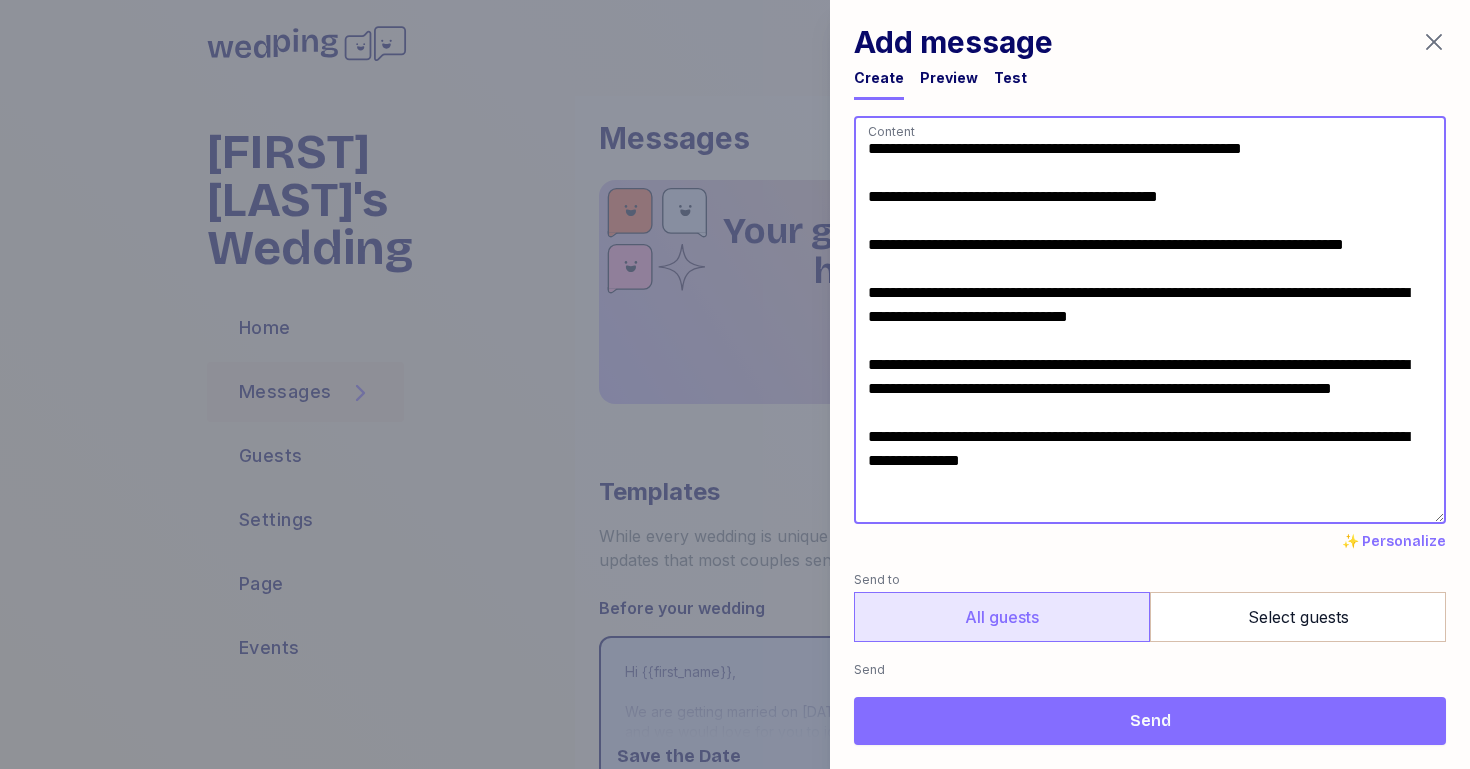 click on "**********" at bounding box center (1150, 320) 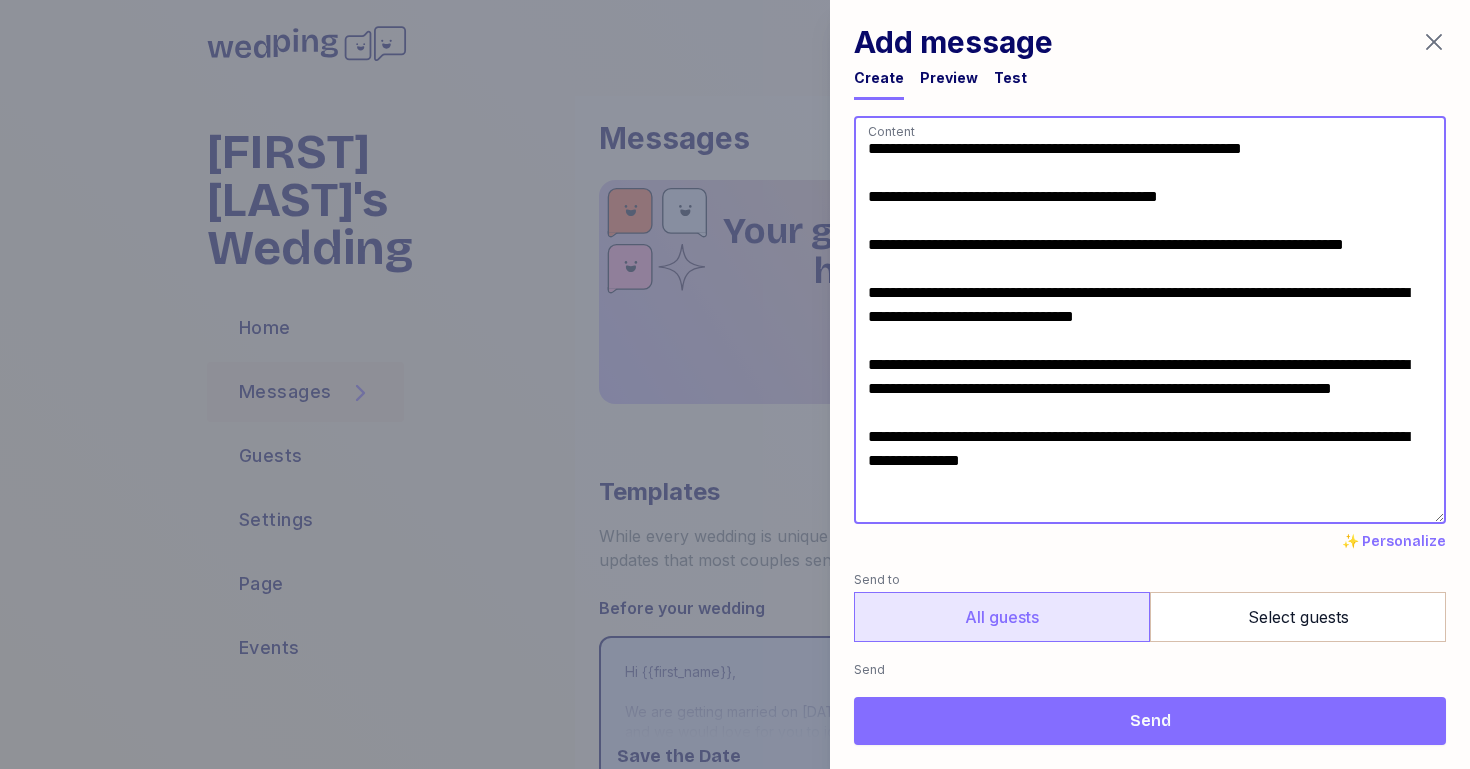drag, startPoint x: 1211, startPoint y: 507, endPoint x: 855, endPoint y: 151, distance: 503.46002 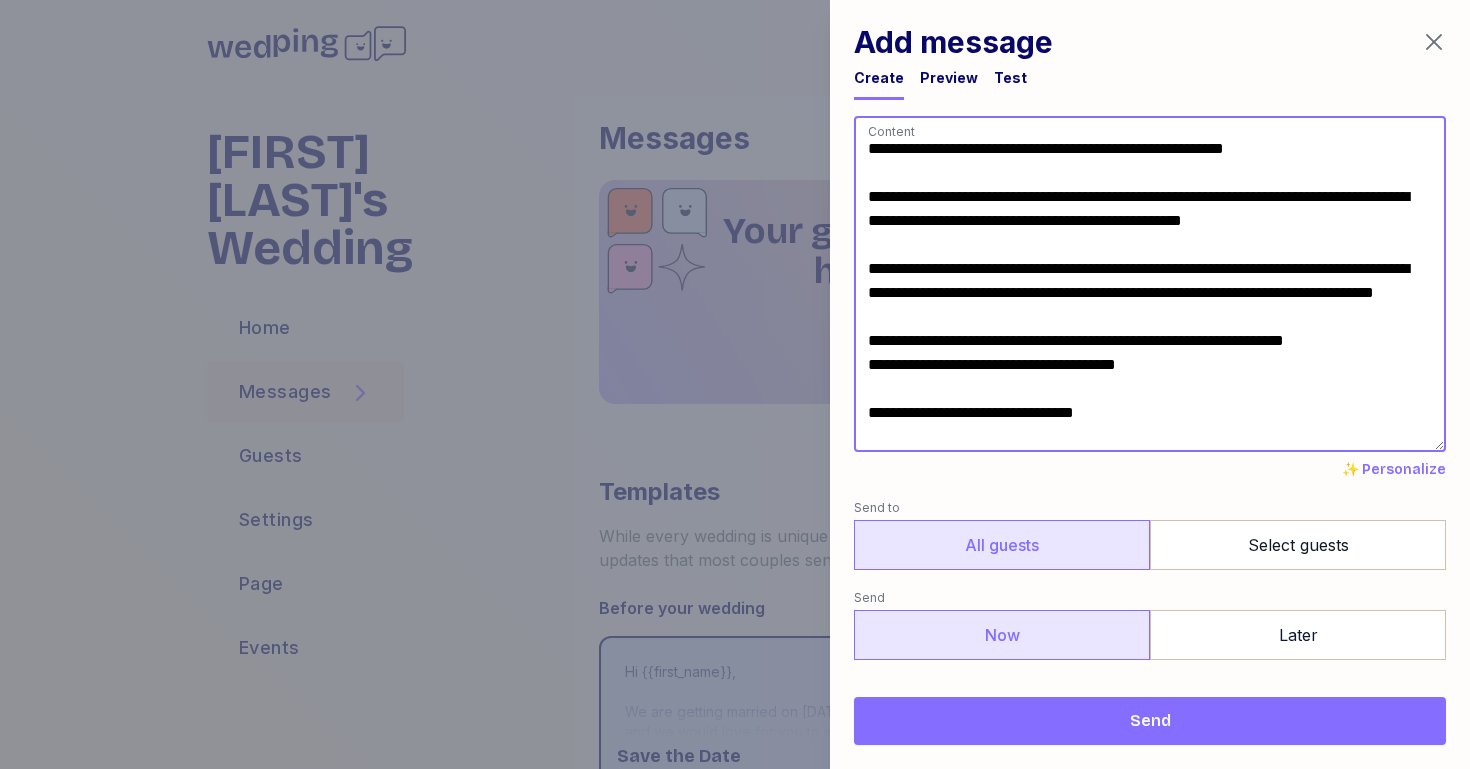 click on "**********" at bounding box center (1150, 284) 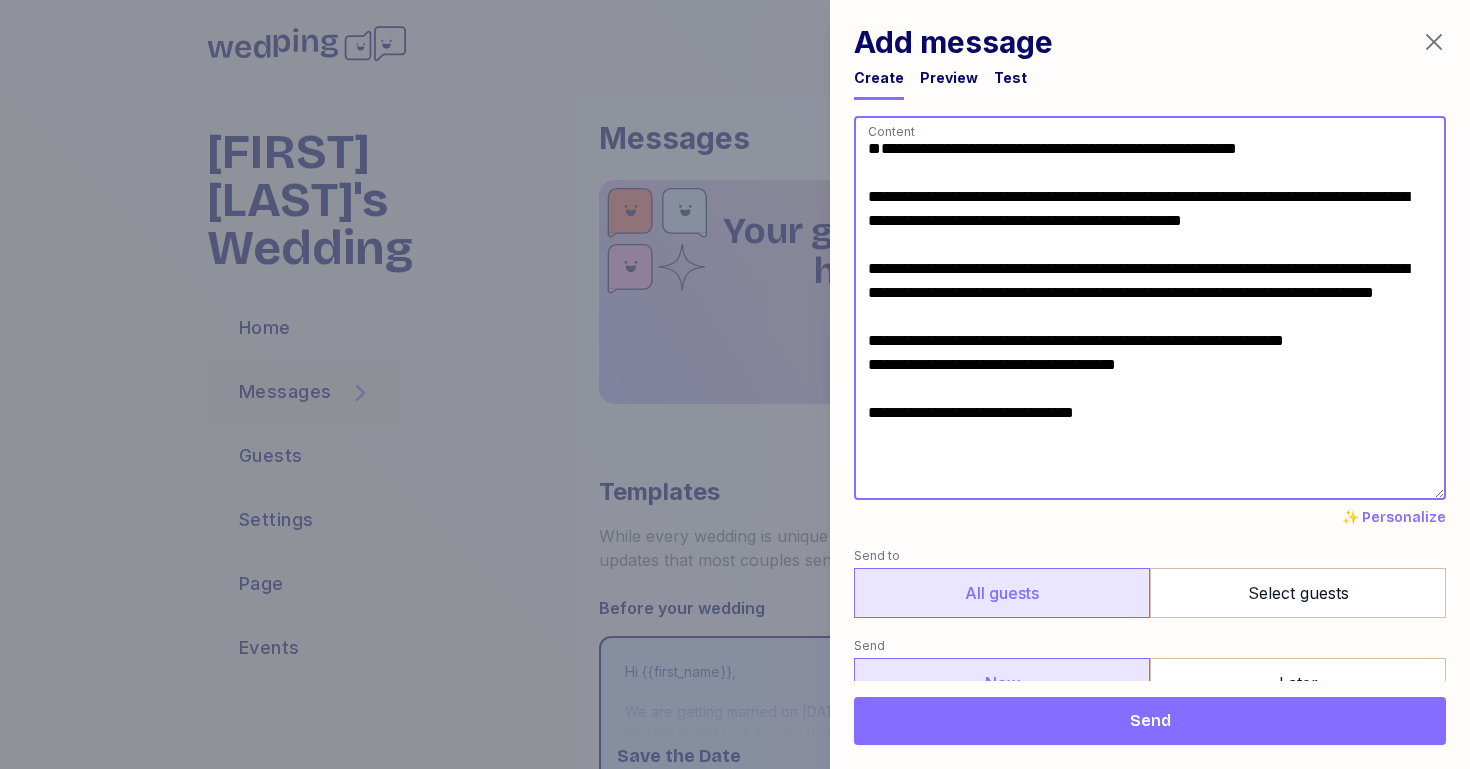 paste on "**********" 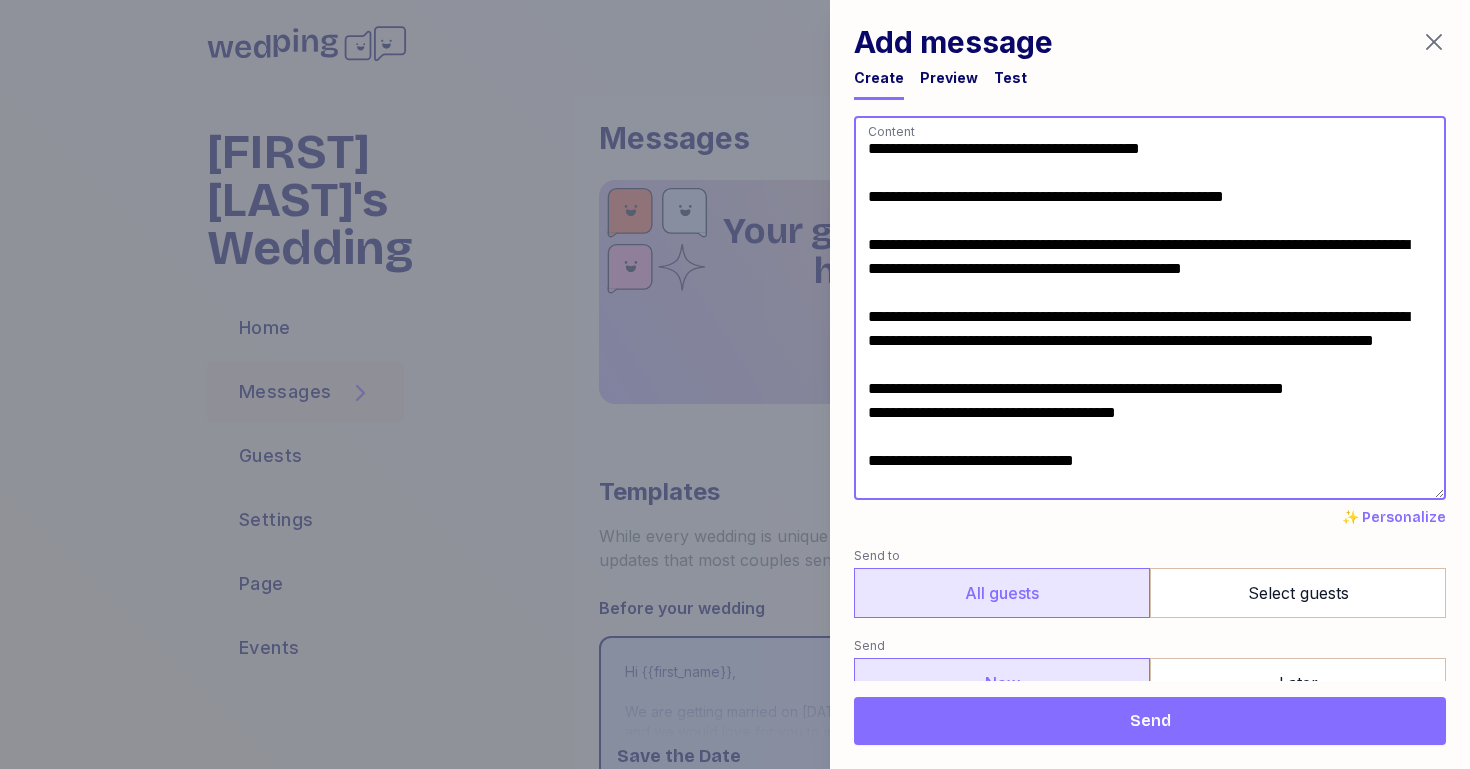 drag, startPoint x: 975, startPoint y: 151, endPoint x: 943, endPoint y: 152, distance: 32.01562 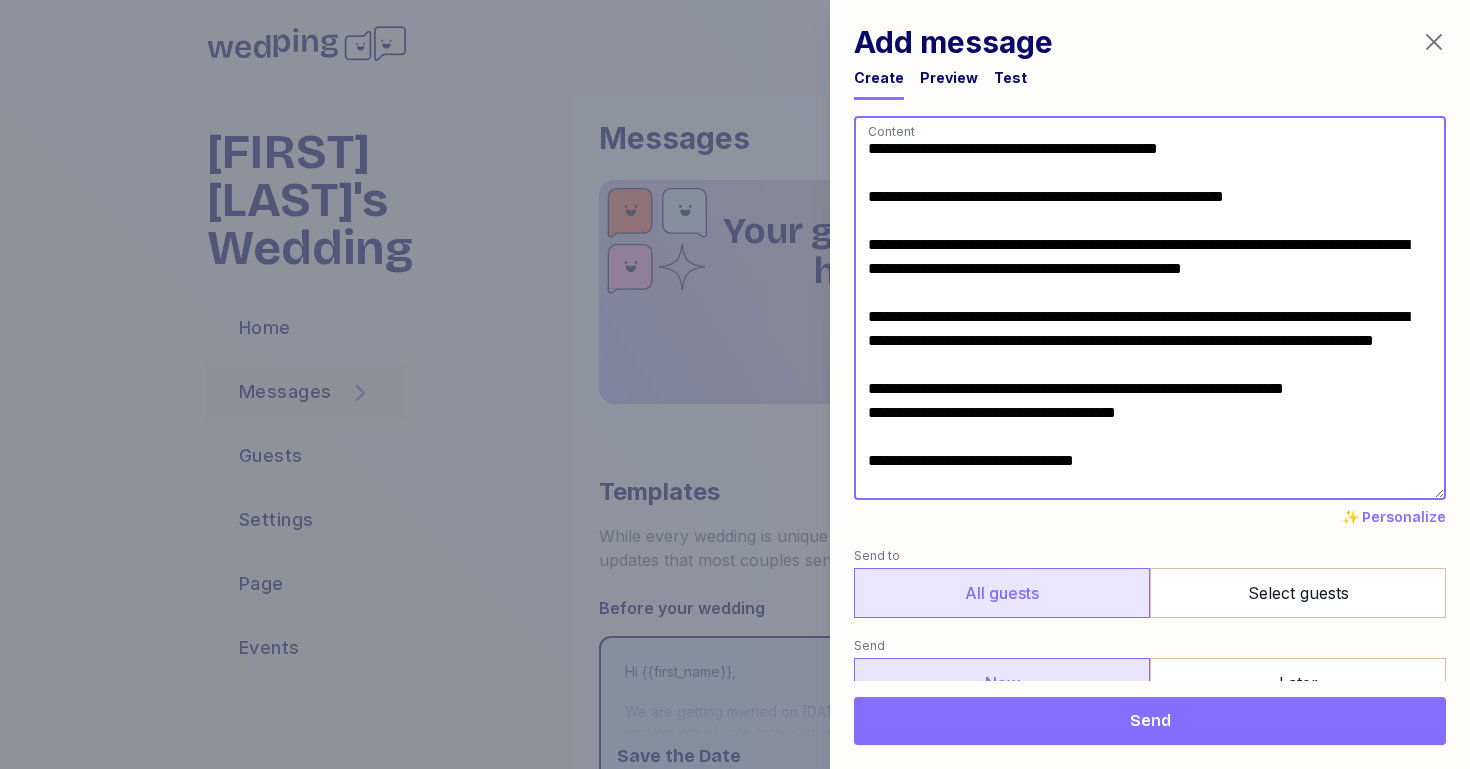 drag, startPoint x: 886, startPoint y: 146, endPoint x: 838, endPoint y: 147, distance: 48.010414 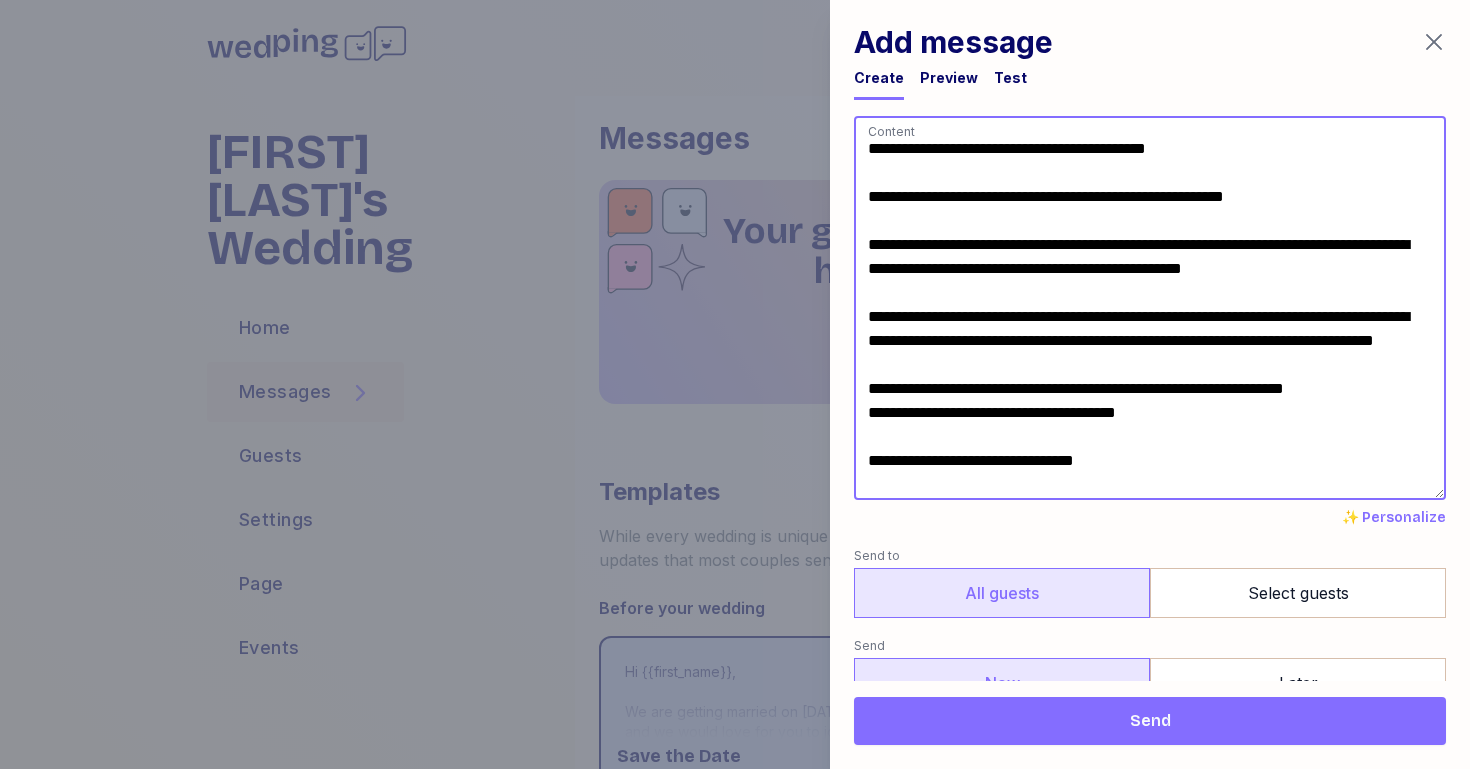 click on "**********" at bounding box center [1150, 308] 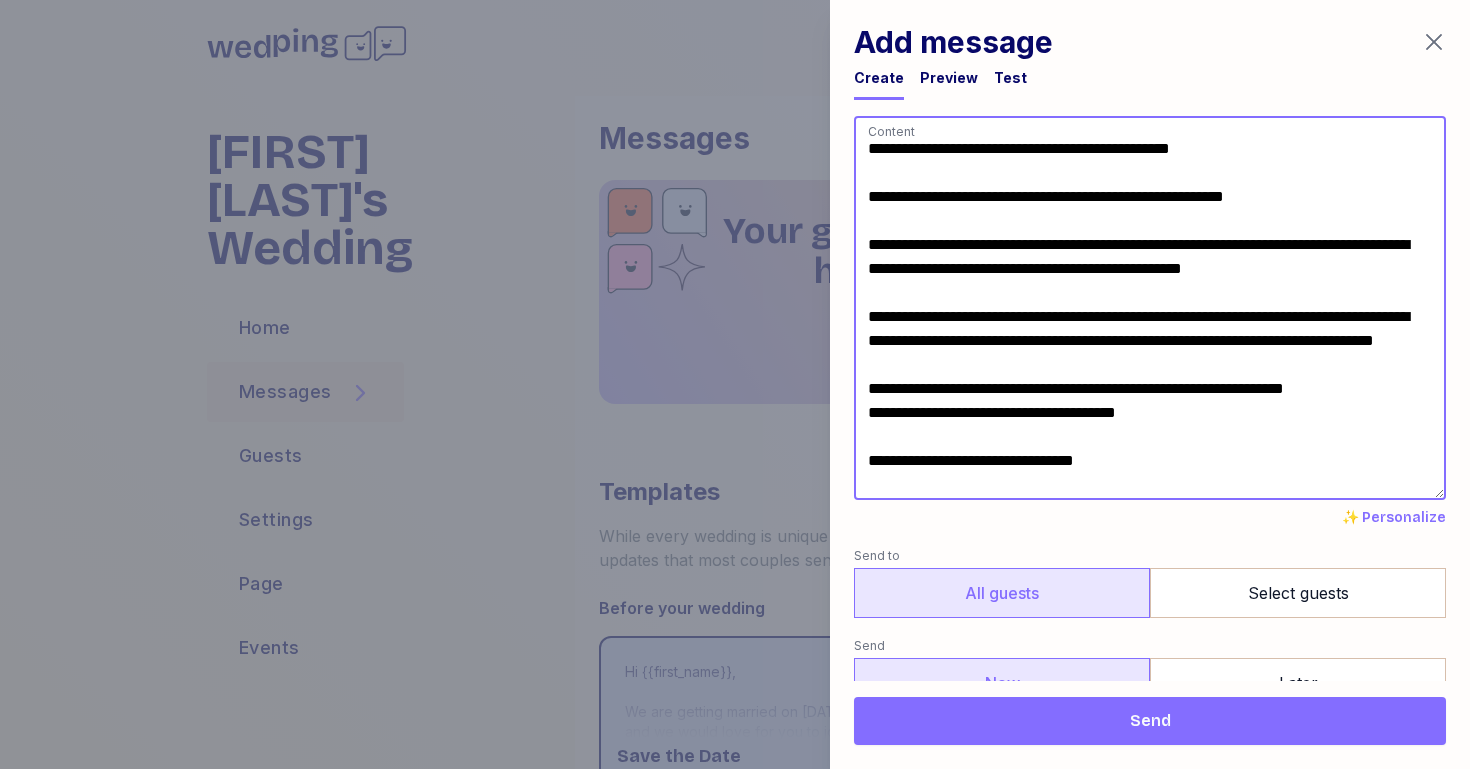 click on "**********" at bounding box center (1150, 308) 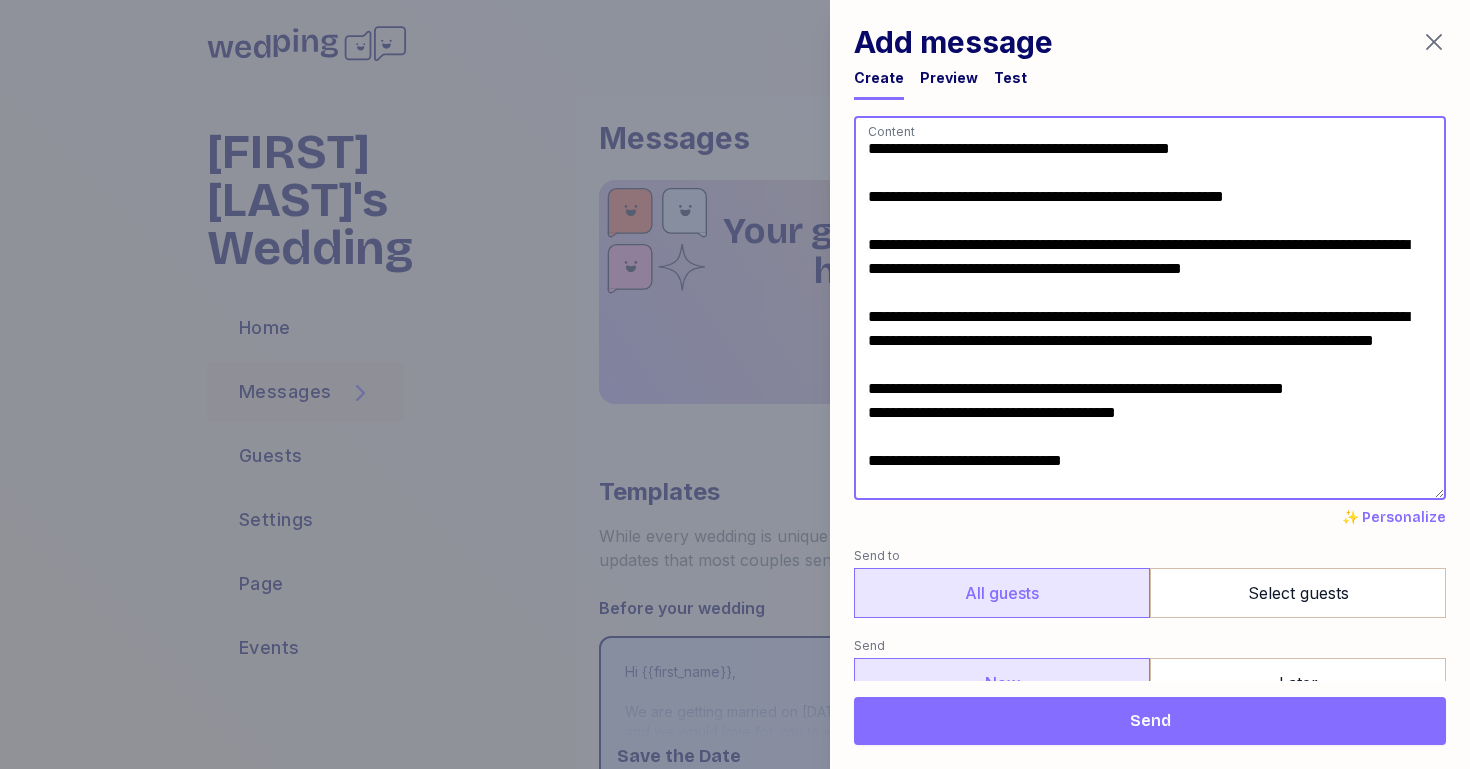 scroll, scrollTop: 4, scrollLeft: 0, axis: vertical 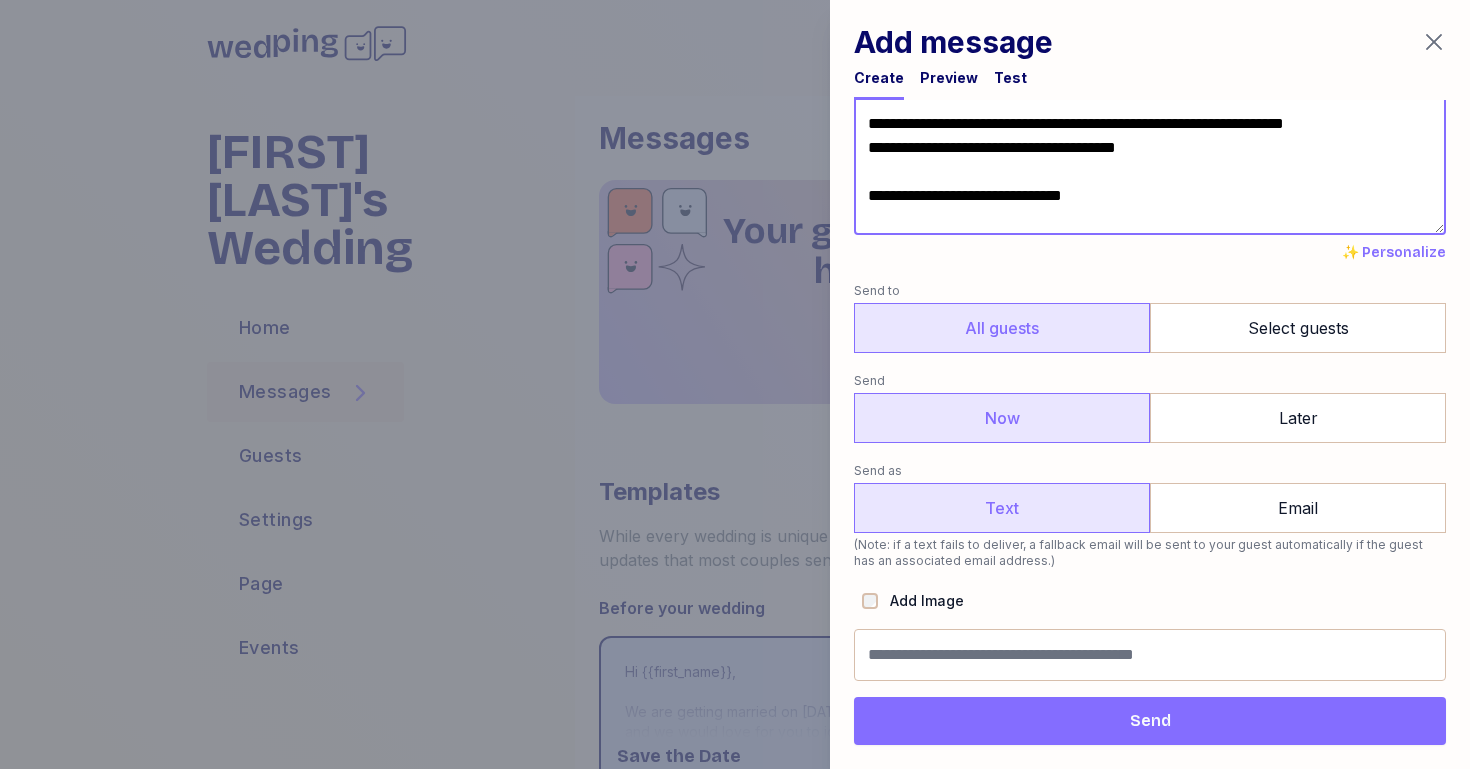 type on "**********" 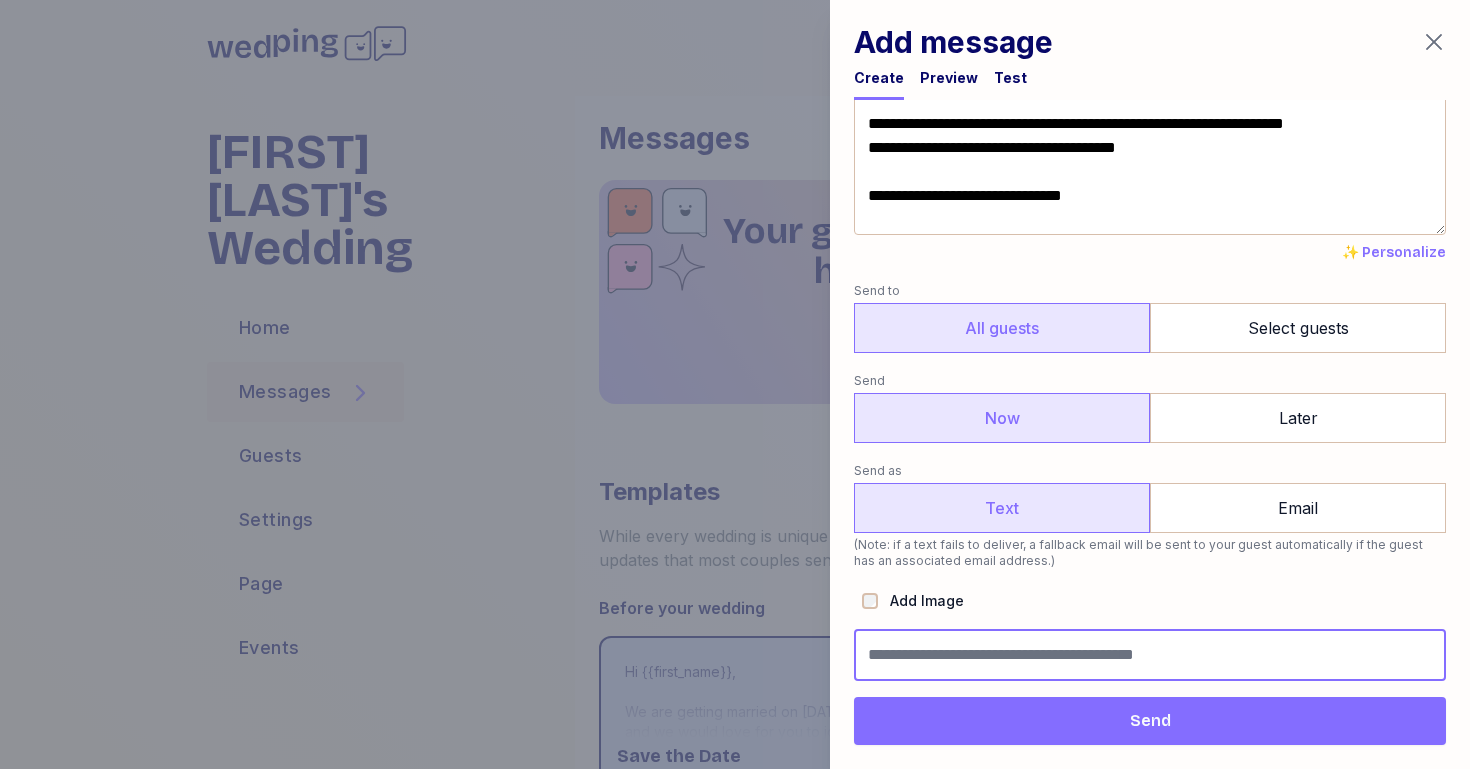 click at bounding box center [1150, 655] 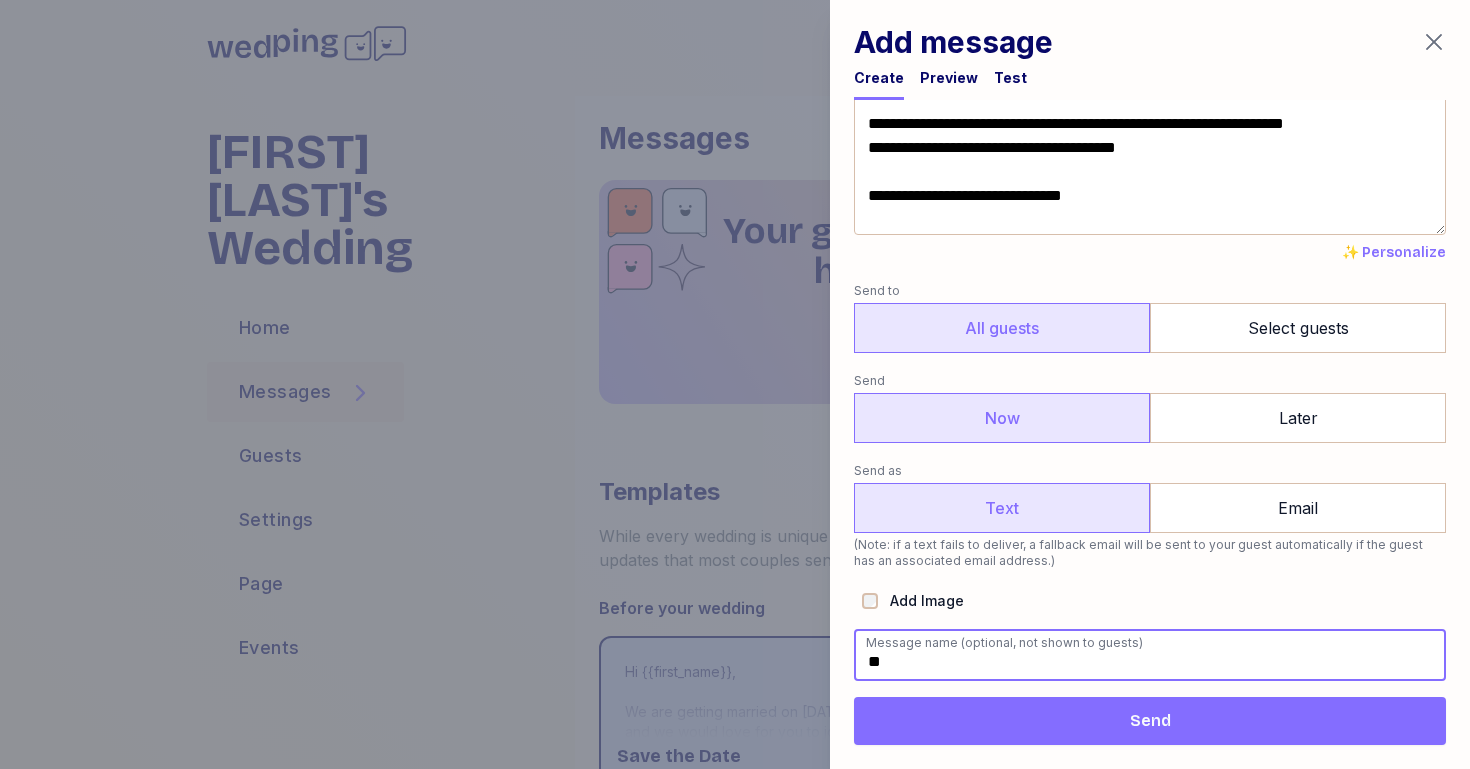 type on "*" 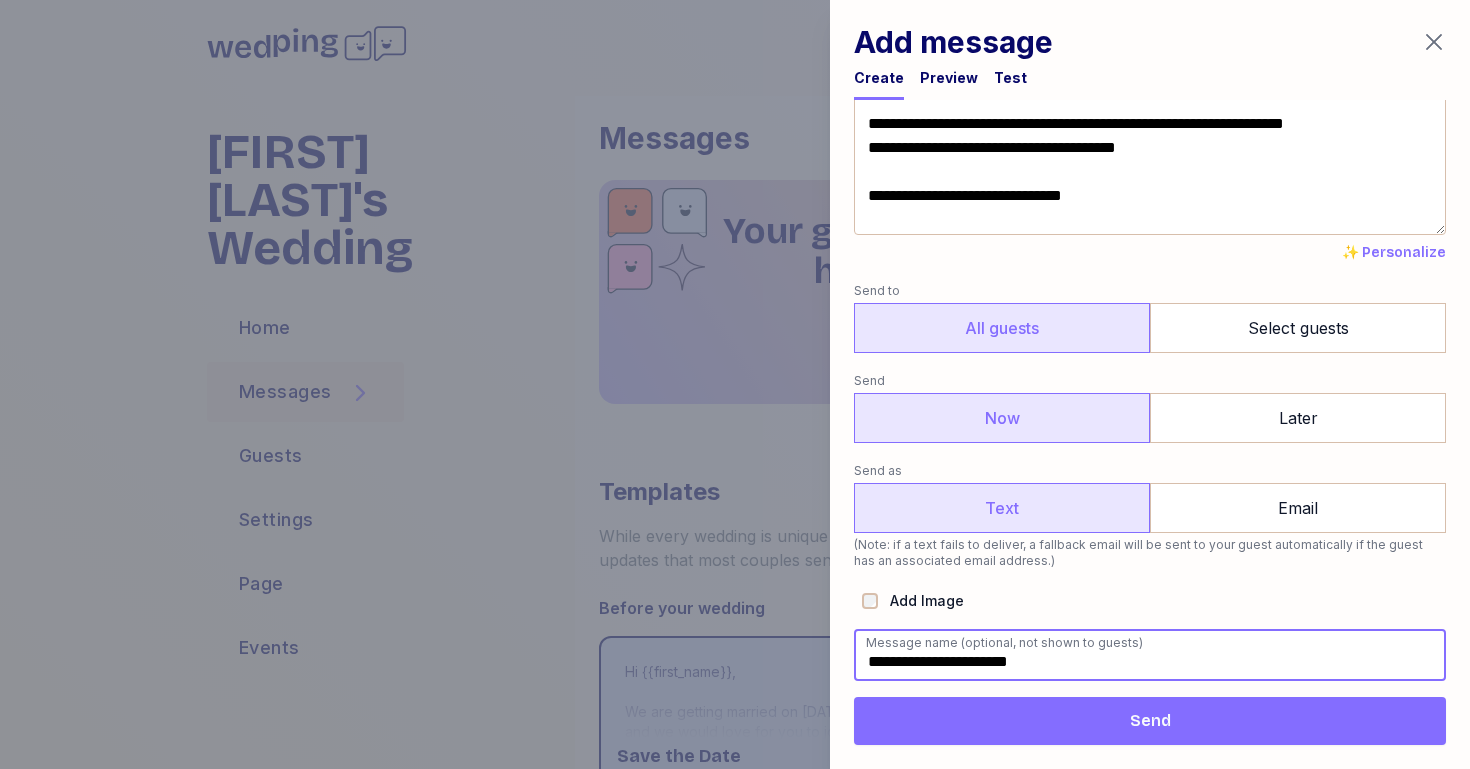 type on "**********" 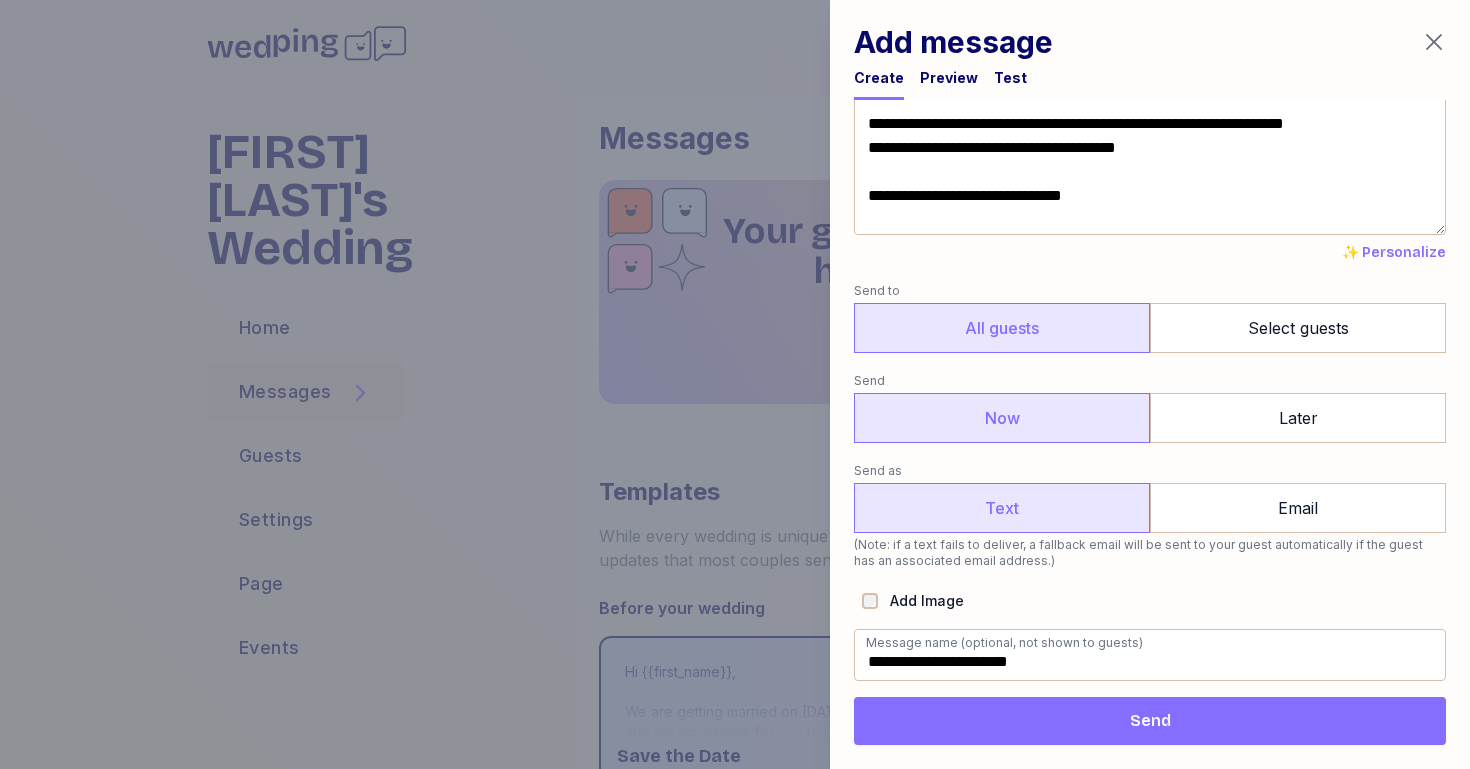 click on "Send" at bounding box center (1150, 721) 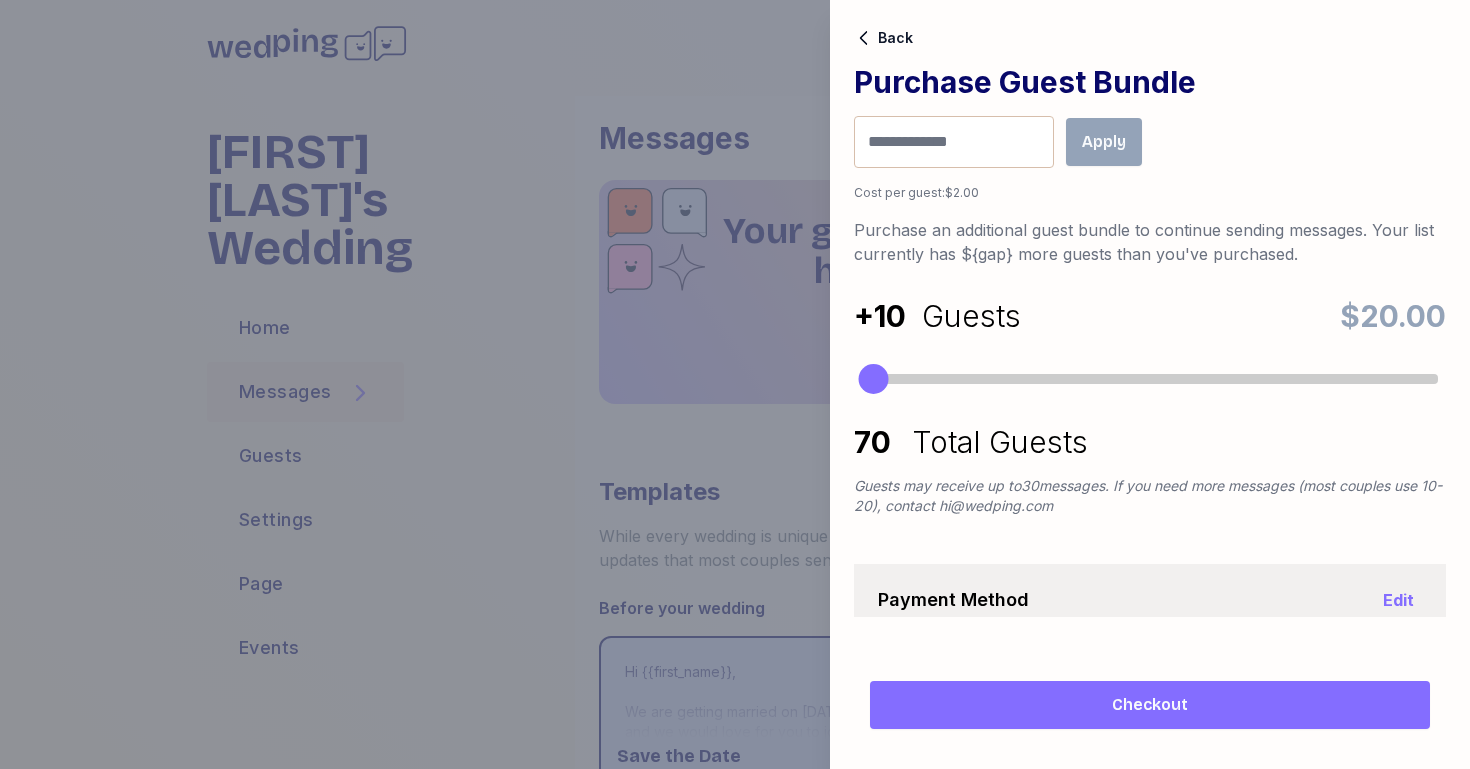scroll, scrollTop: 75, scrollLeft: 0, axis: vertical 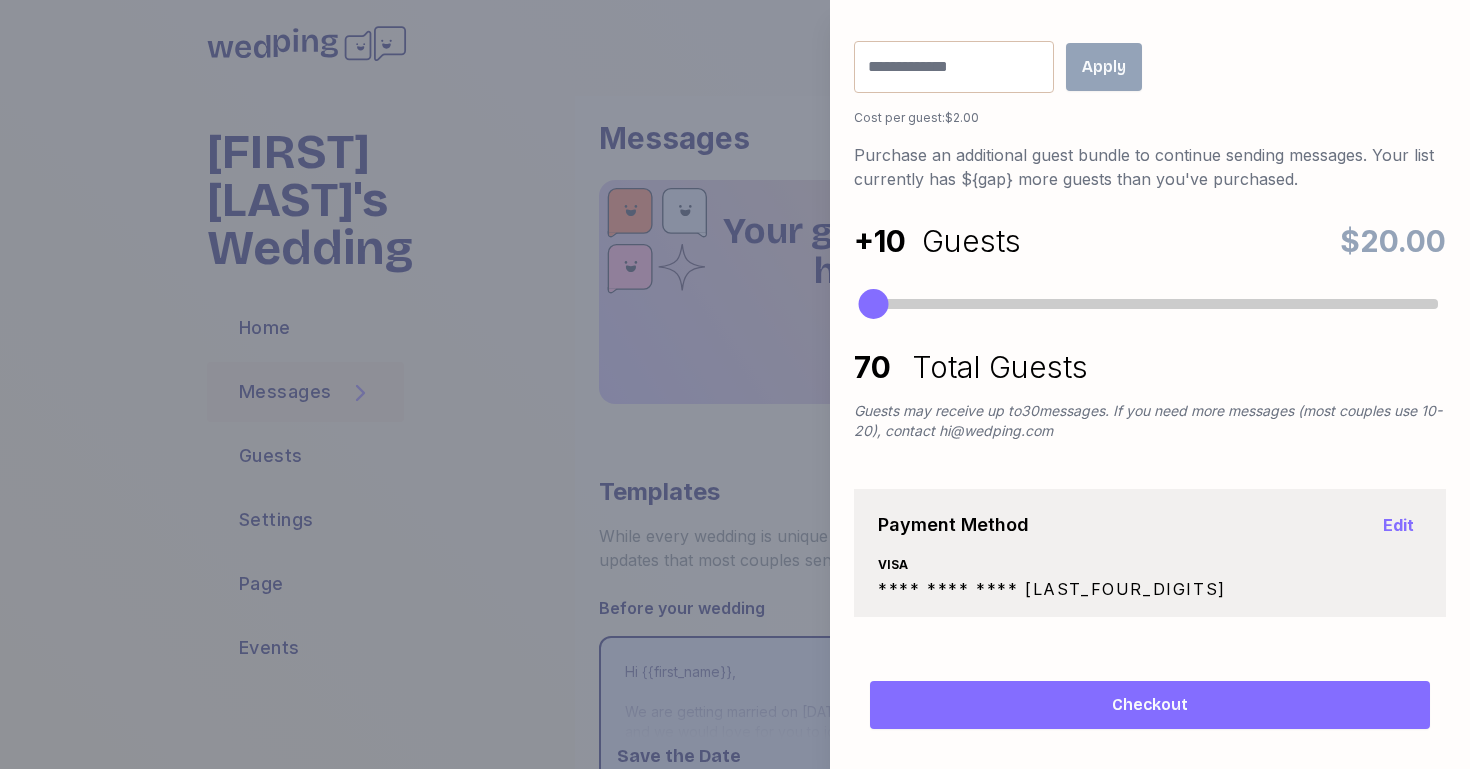 click on "Checkout" at bounding box center (1150, 705) 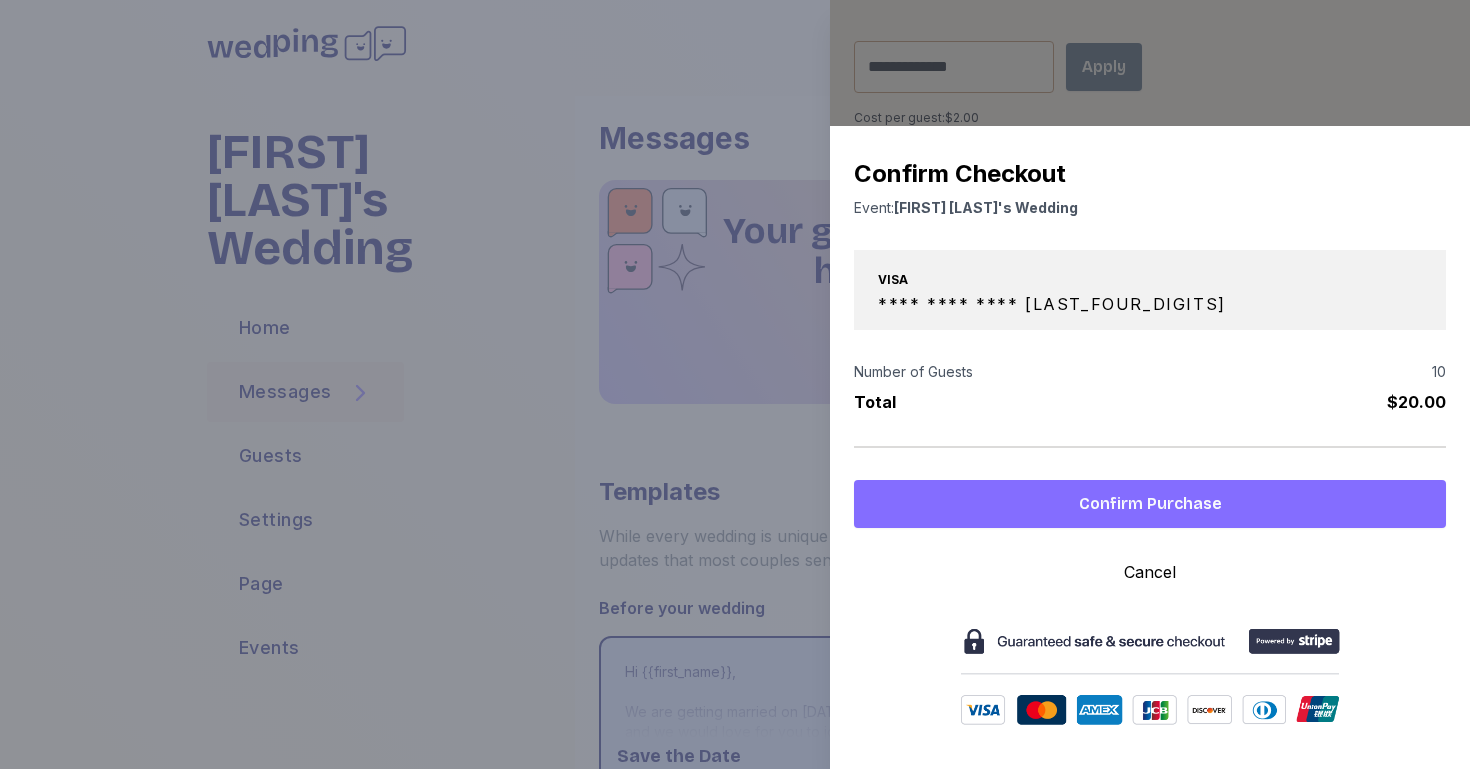 click on "Confirm Purchase" at bounding box center [1150, 504] 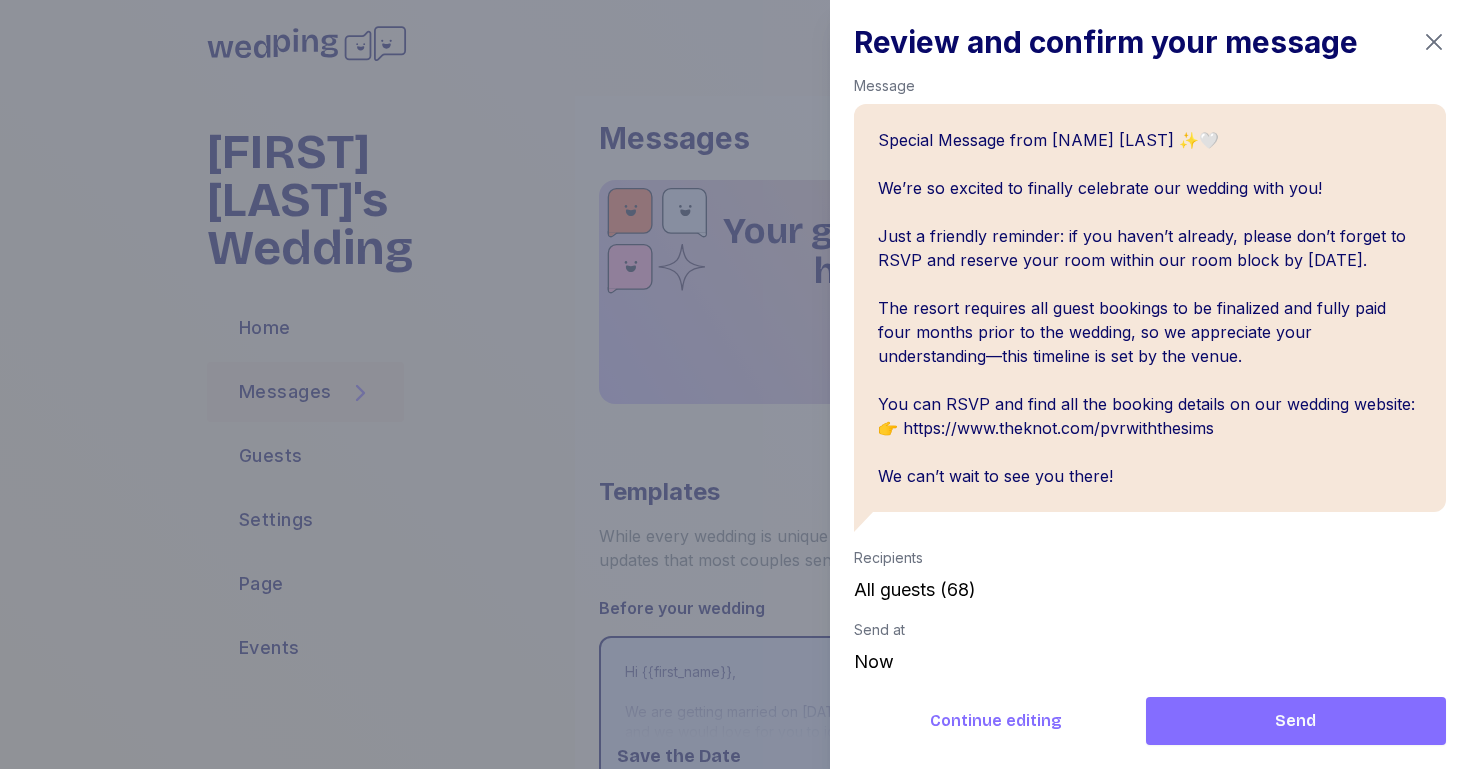 scroll, scrollTop: 19, scrollLeft: 0, axis: vertical 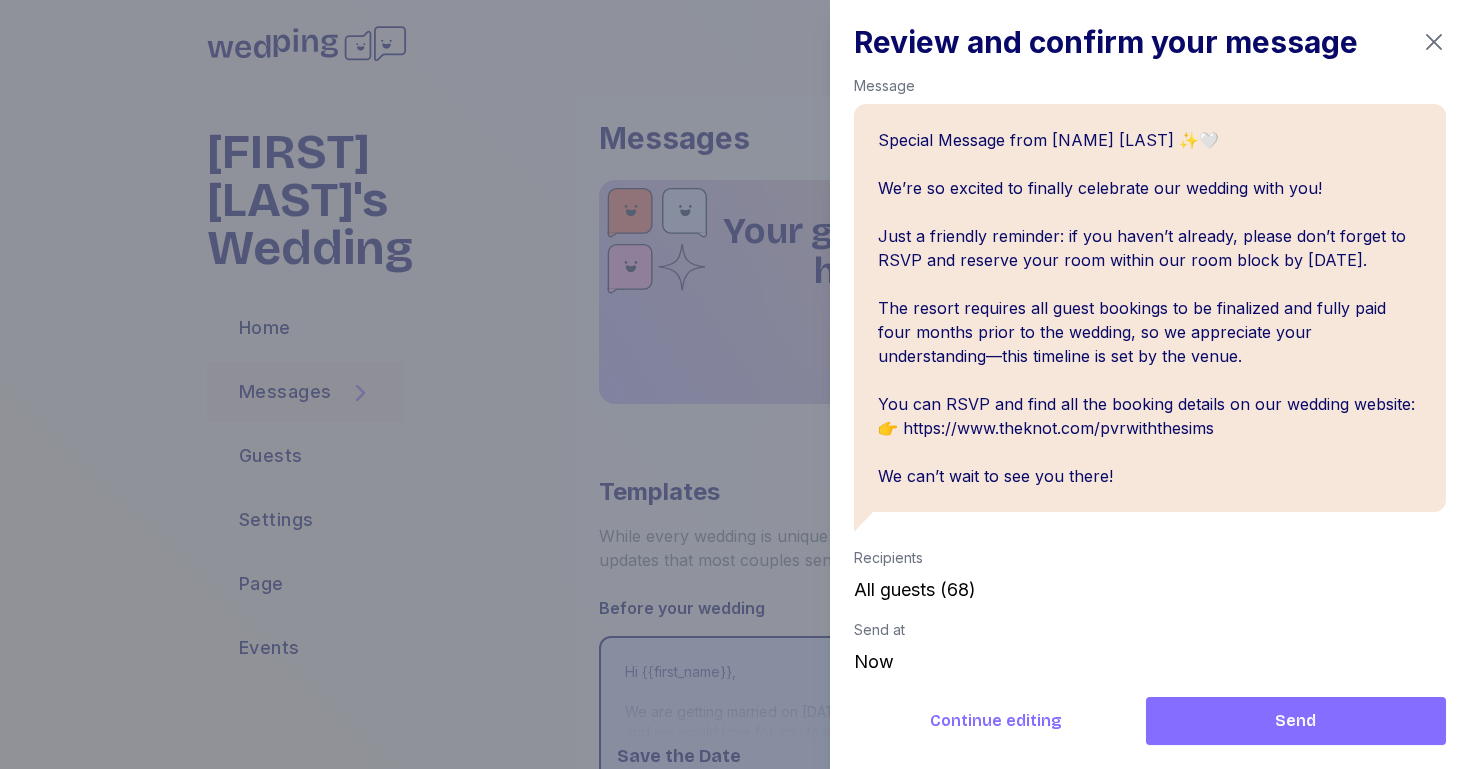 click on "Send" at bounding box center [1296, 721] 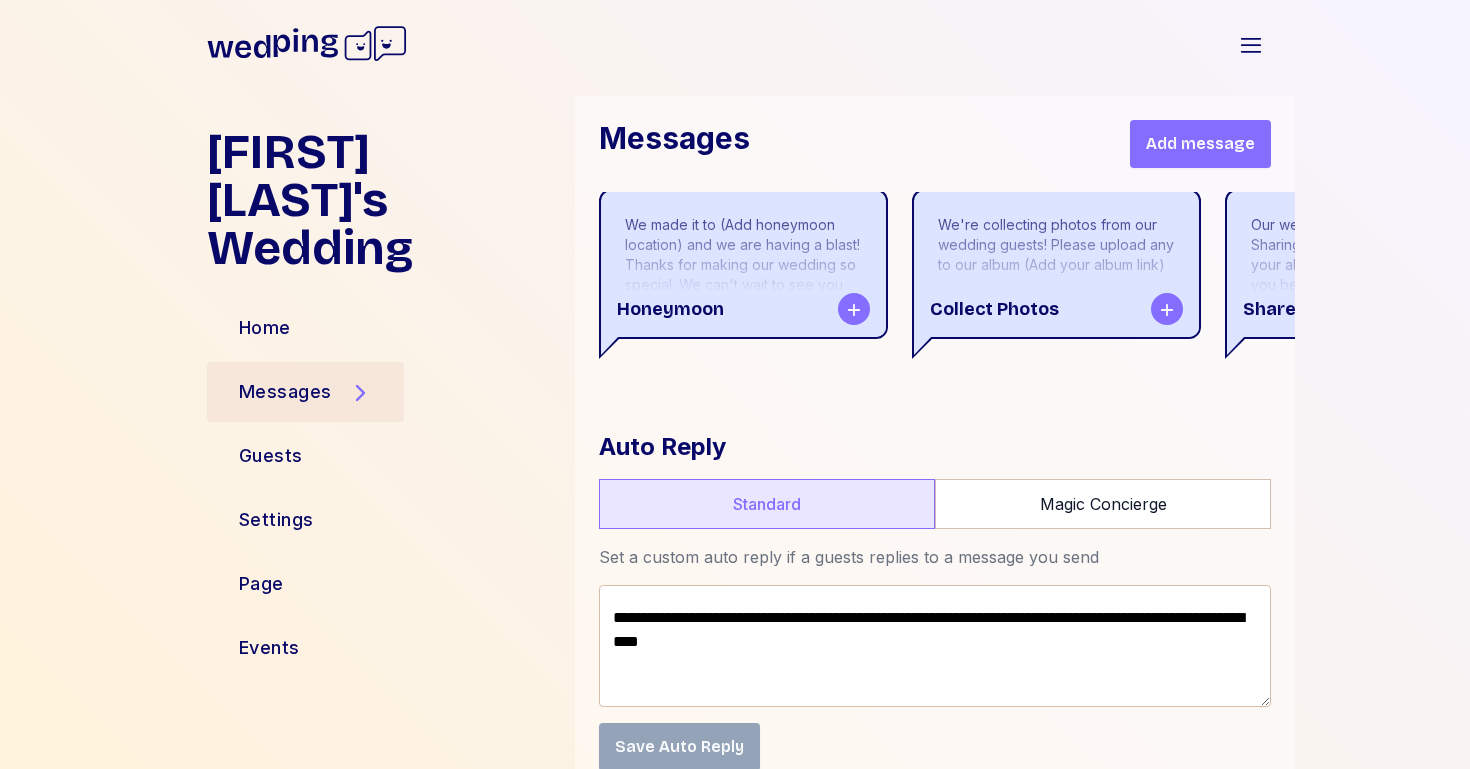 scroll, scrollTop: 1531, scrollLeft: 0, axis: vertical 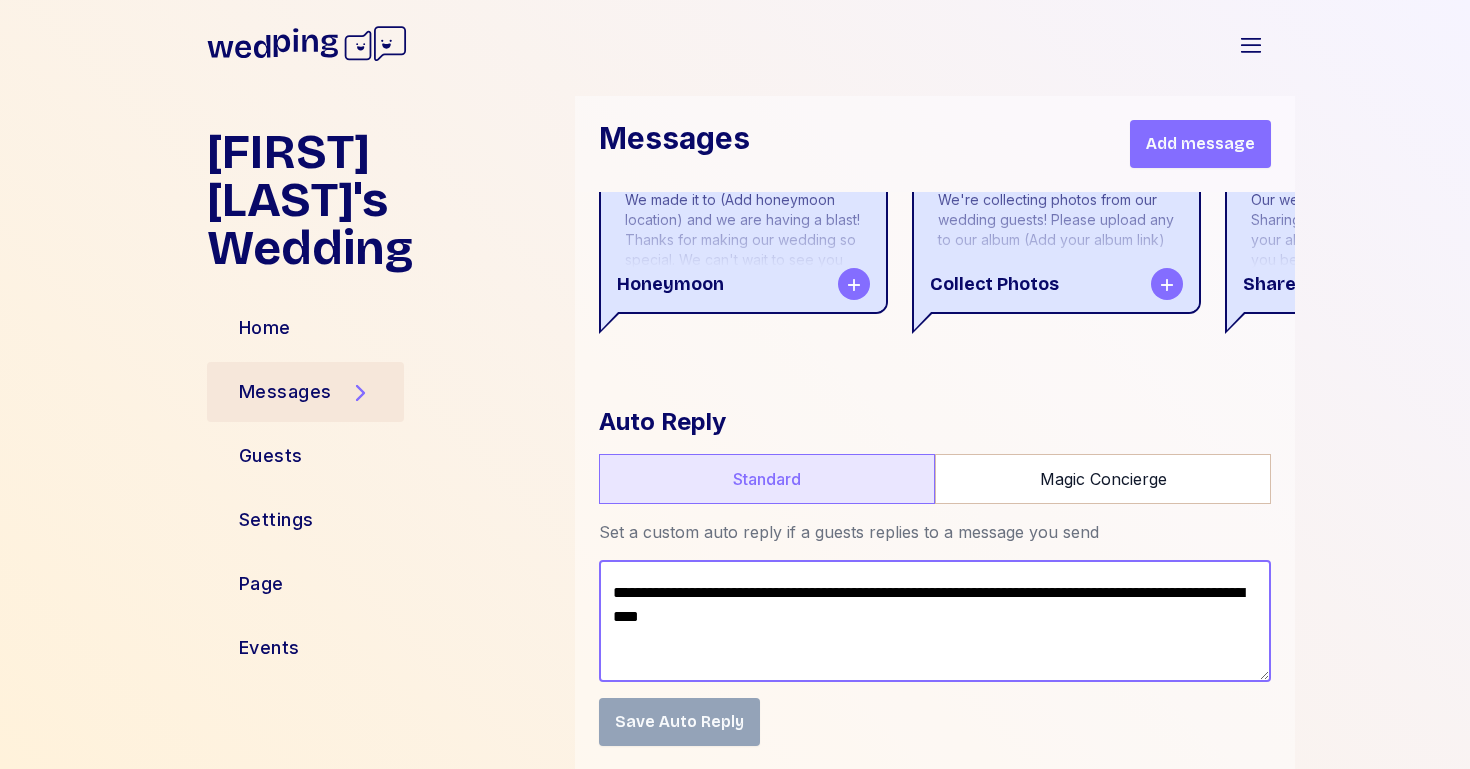 click on "**********" at bounding box center [935, 621] 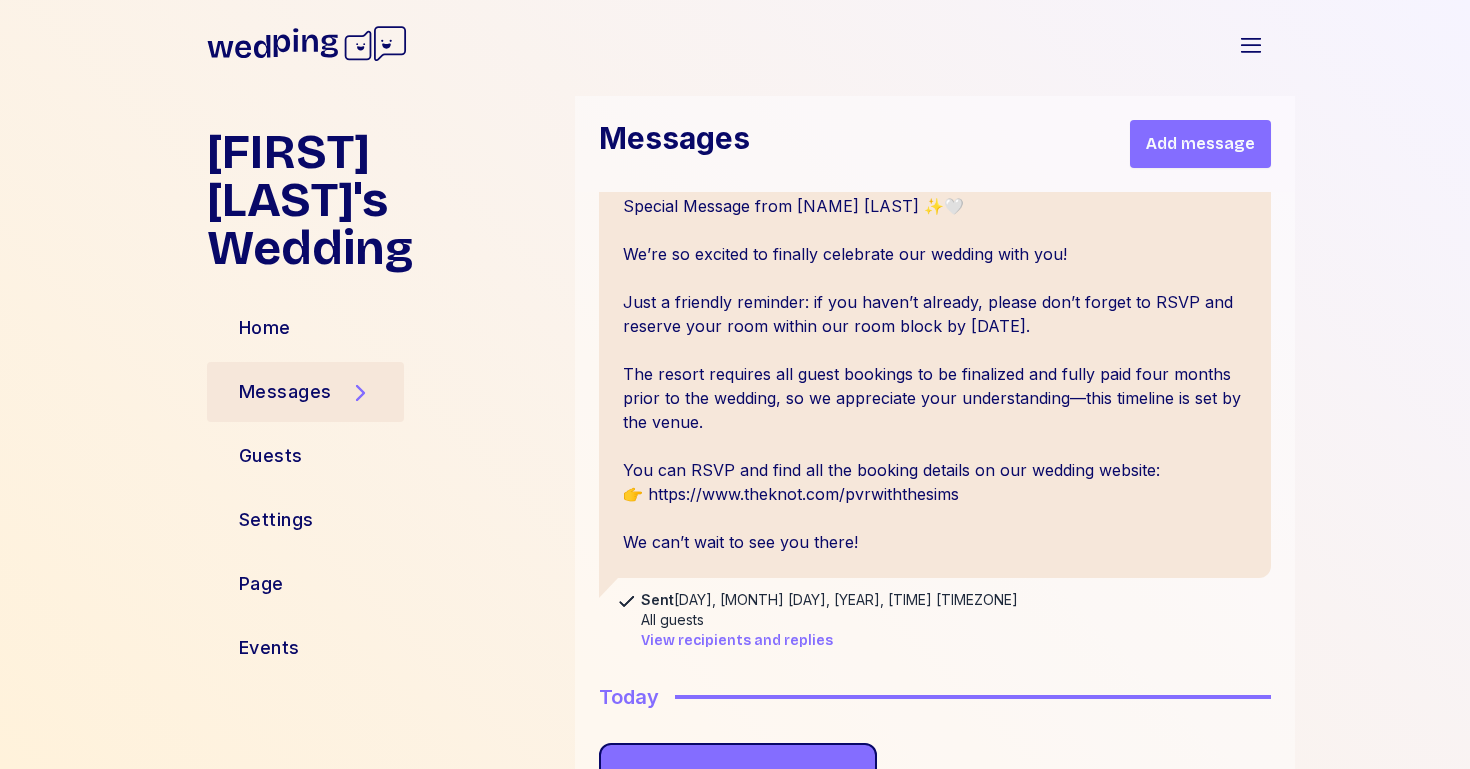 scroll, scrollTop: 0, scrollLeft: 0, axis: both 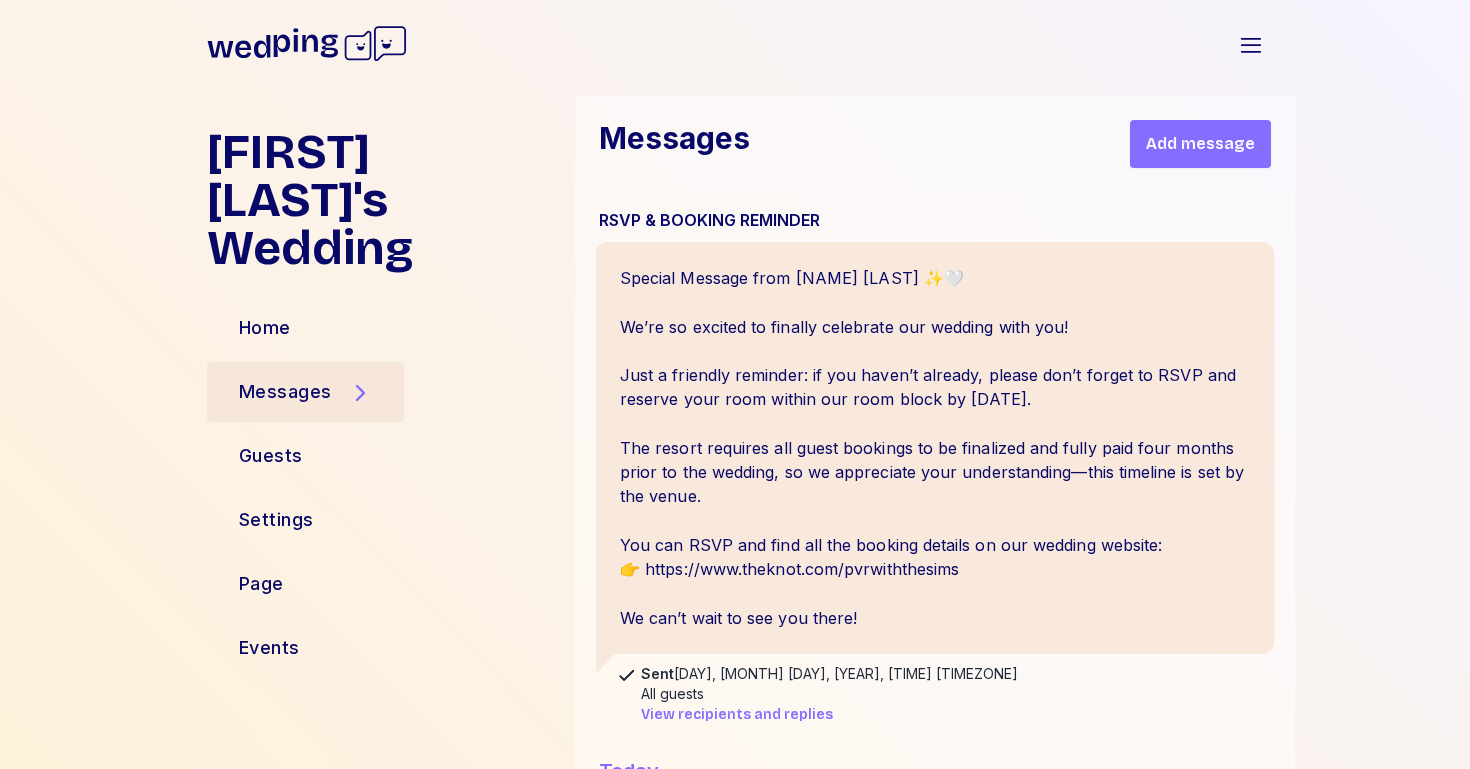 click on "Special Message from [NAME] [LAST] ✨🤍
We’re so excited to finally celebrate our wedding with you!
Just a friendly reminder: if you haven’t already, please don’t forget to RSVP and reserve your room within our room block by [DATE].
The resort requires all guest bookings to be finalized and fully paid four months prior to the wedding, so we appreciate your understanding—this timeline is set by the venue.
You can RSVP and find all the booking details on our wedding website:
👉 https://www.theknot.com/pvrwiththesims
We can’t wait to see you there!" at bounding box center (935, 448) 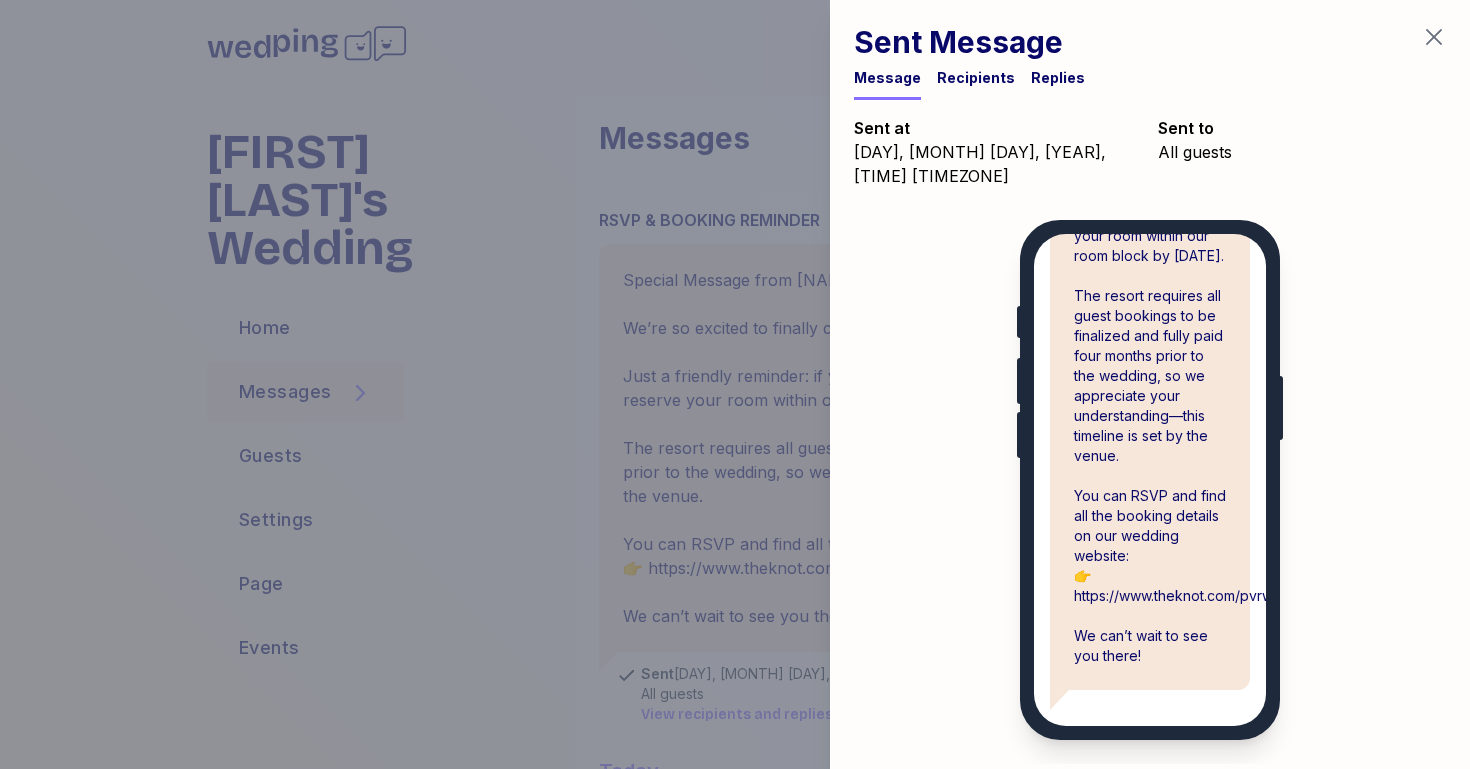 scroll, scrollTop: 0, scrollLeft: 0, axis: both 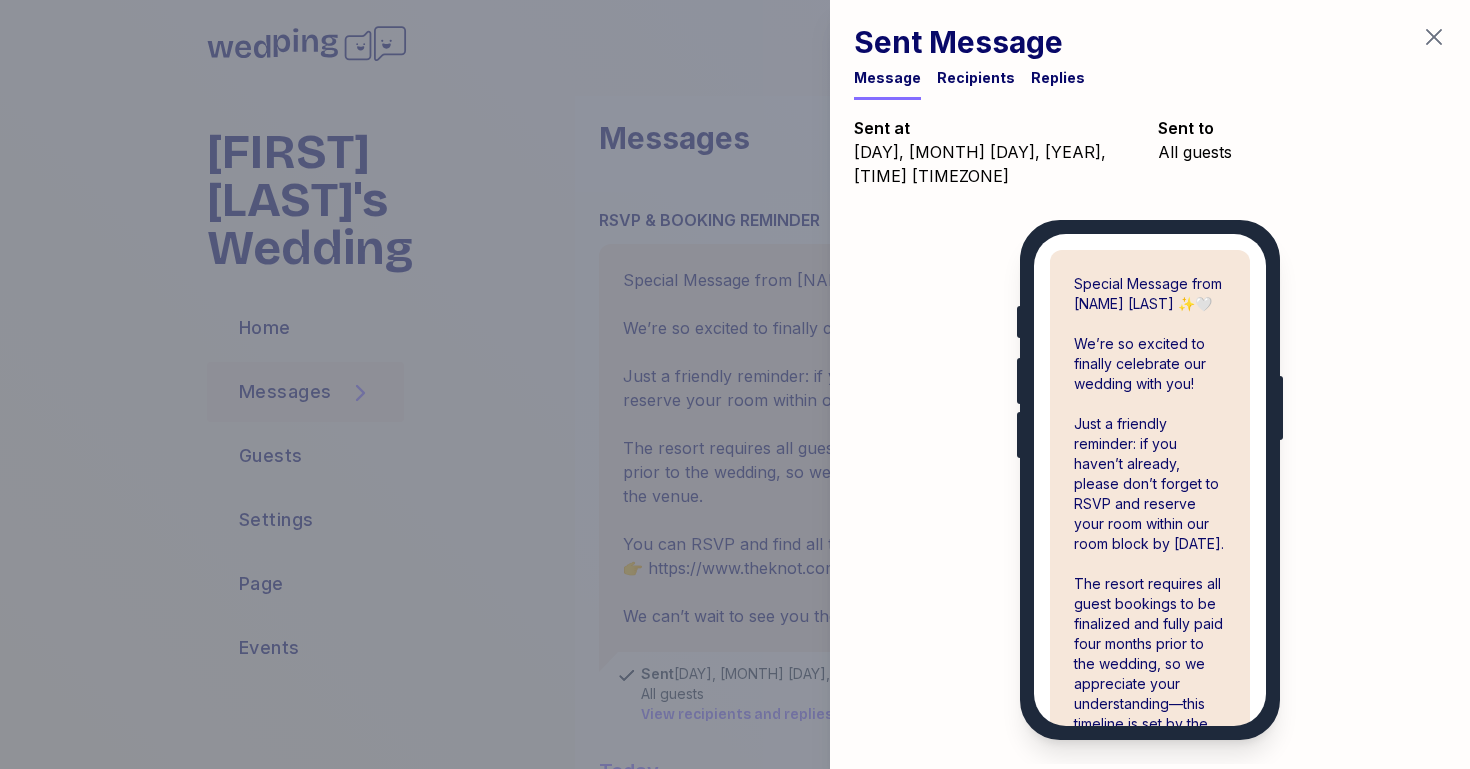 click at bounding box center (735, 384) 